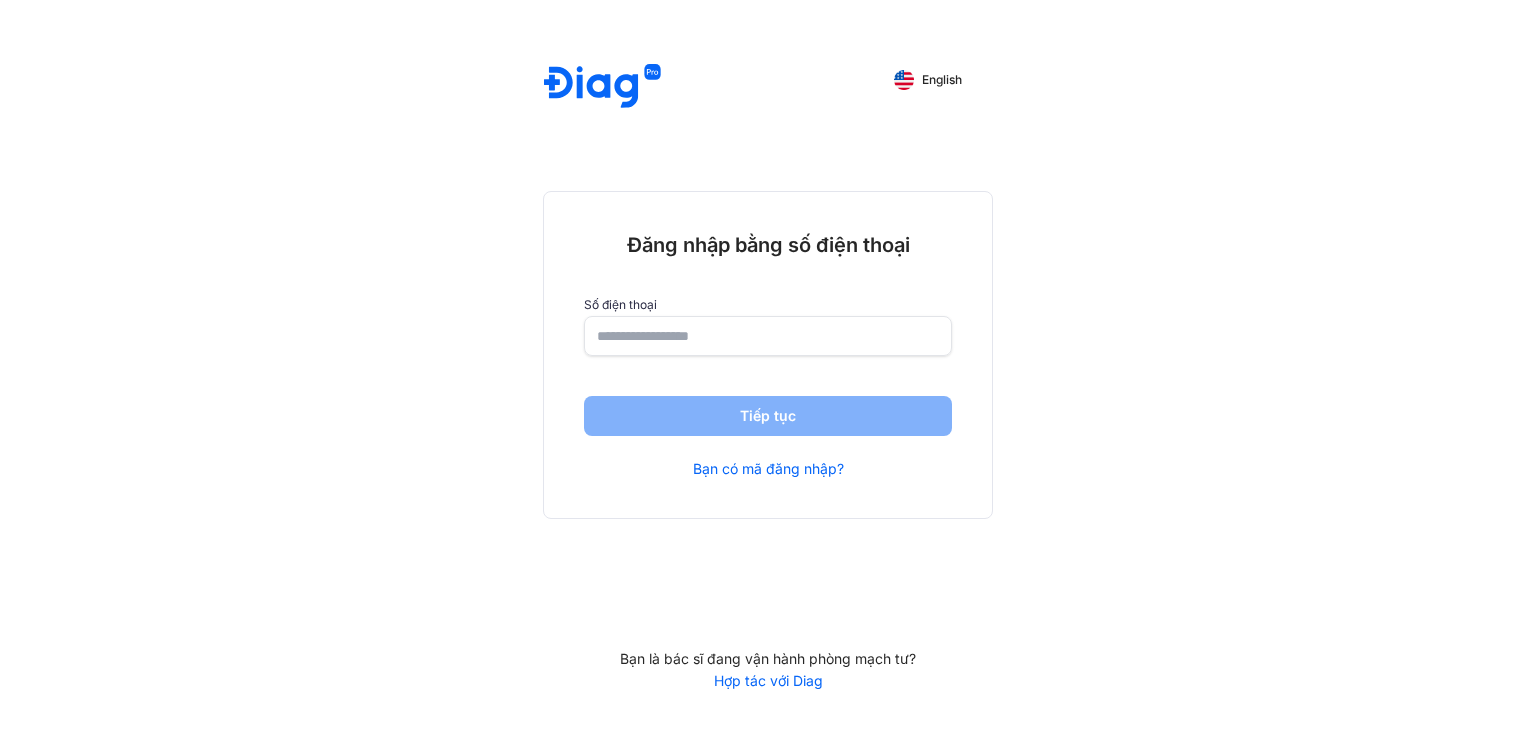 scroll, scrollTop: 0, scrollLeft: 0, axis: both 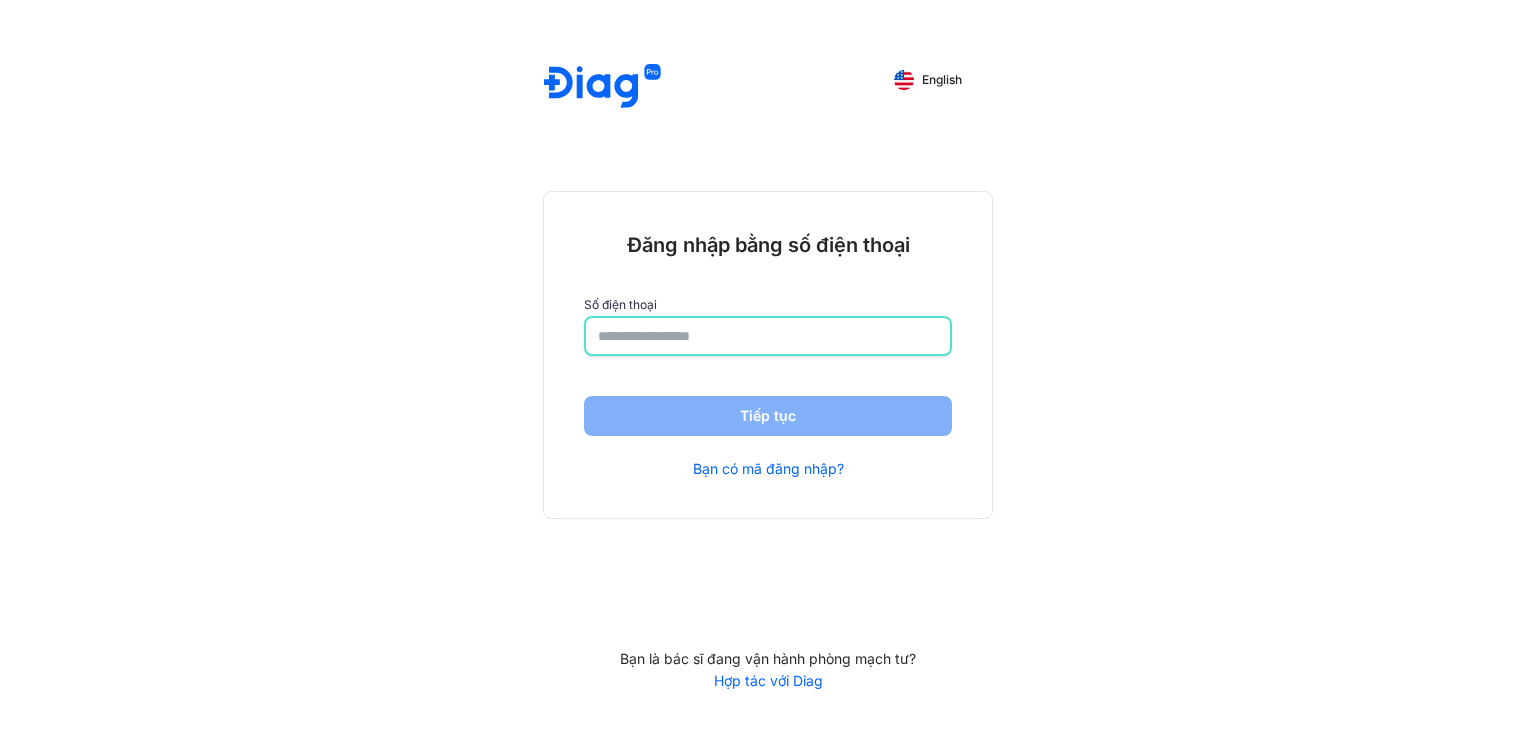 click 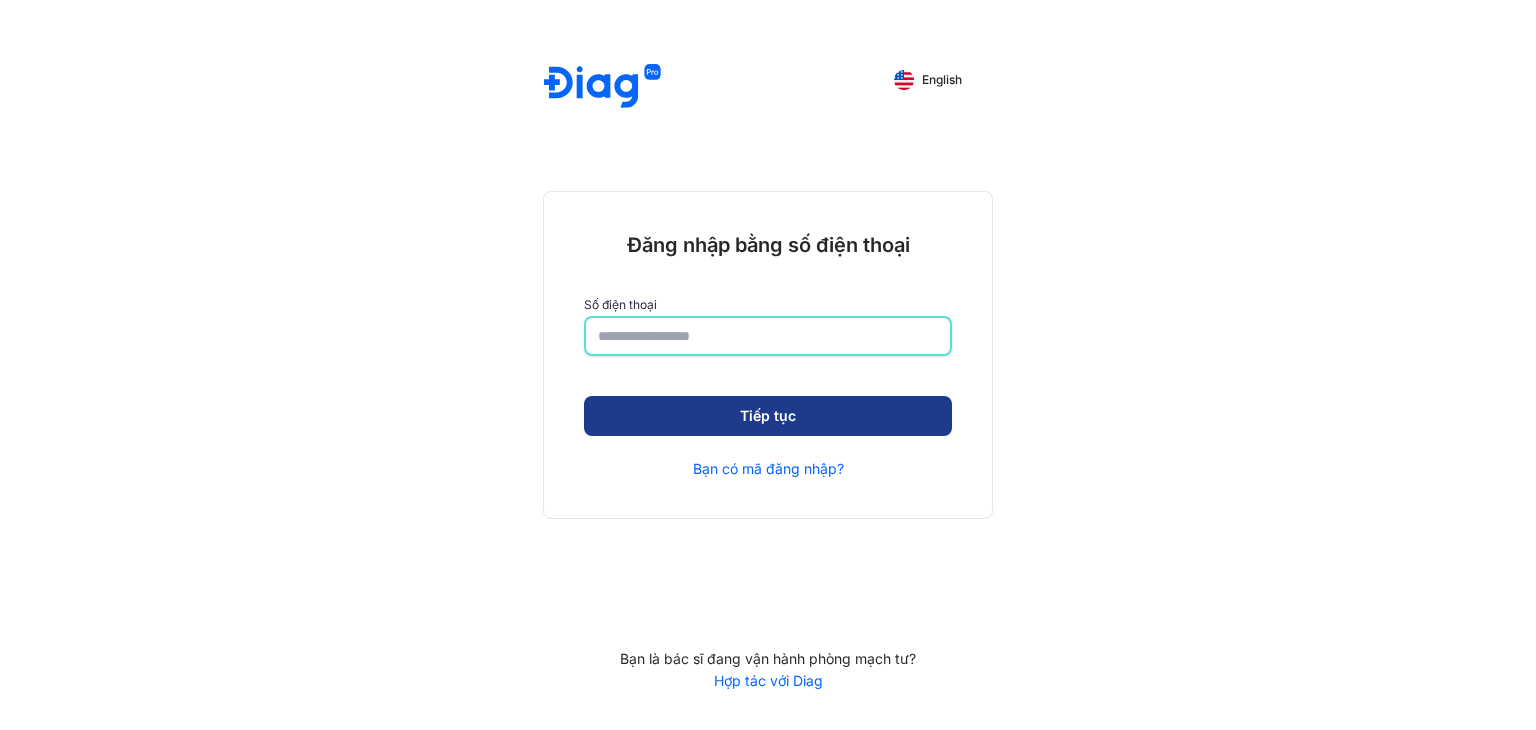 type on "**********" 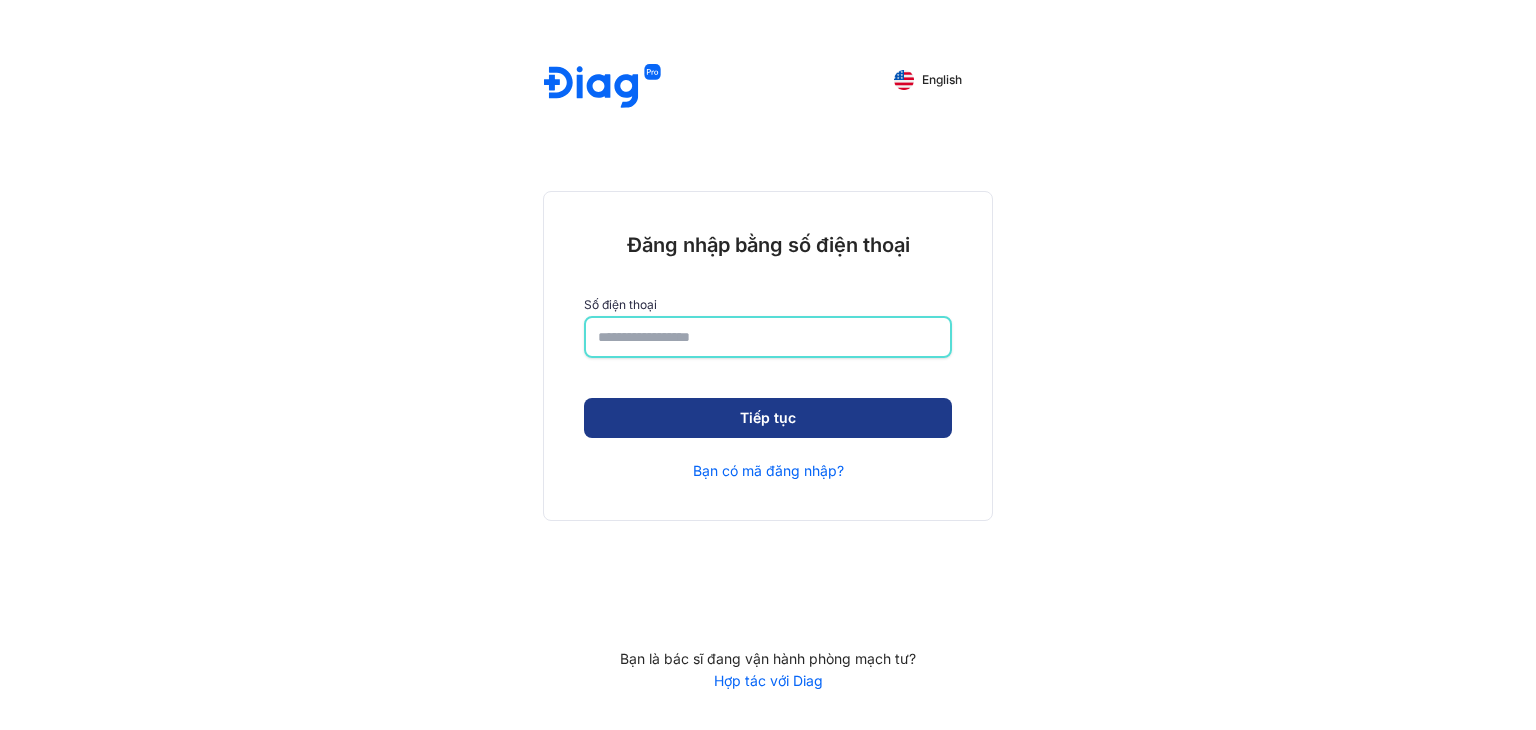 click on "Tiếp tục" at bounding box center (768, 418) 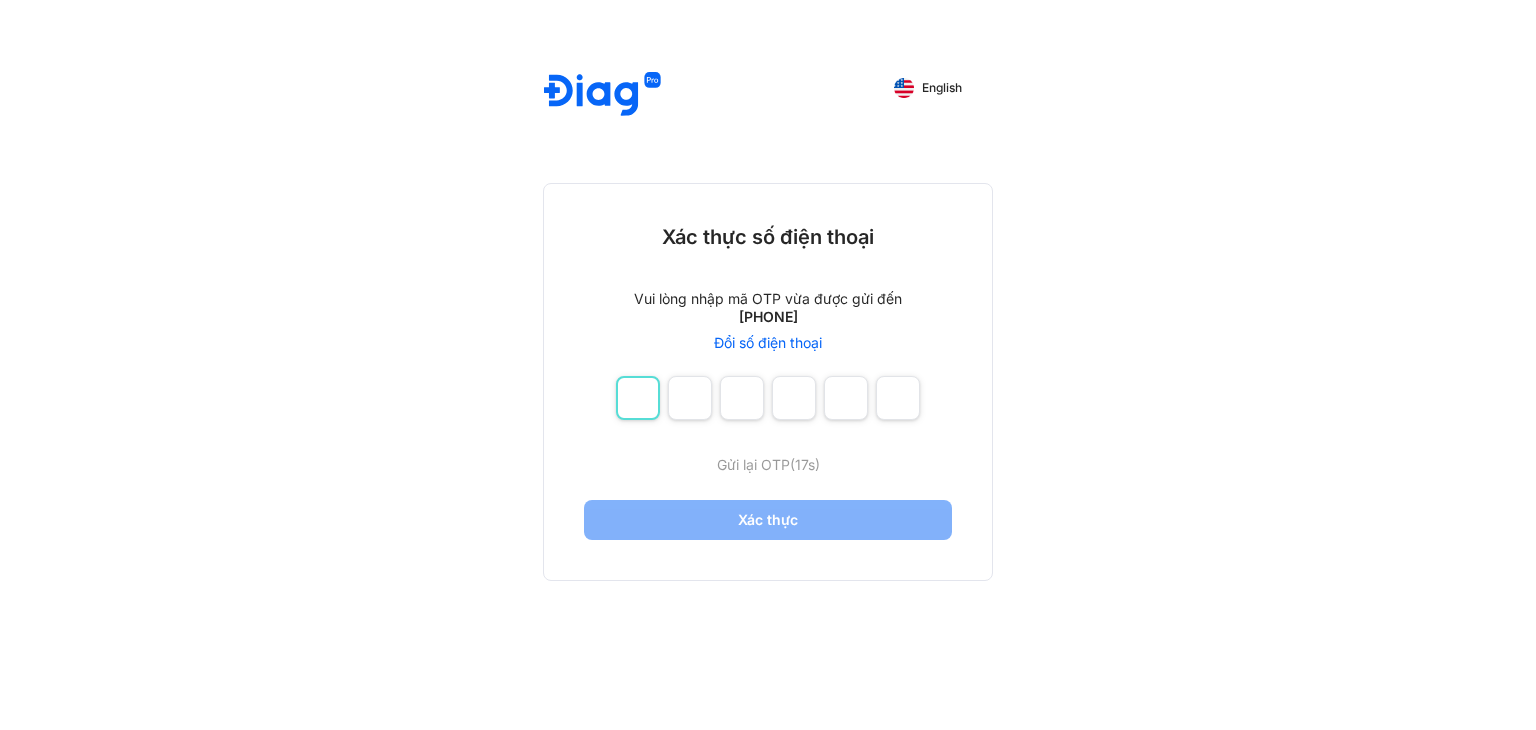 click at bounding box center (638, 398) 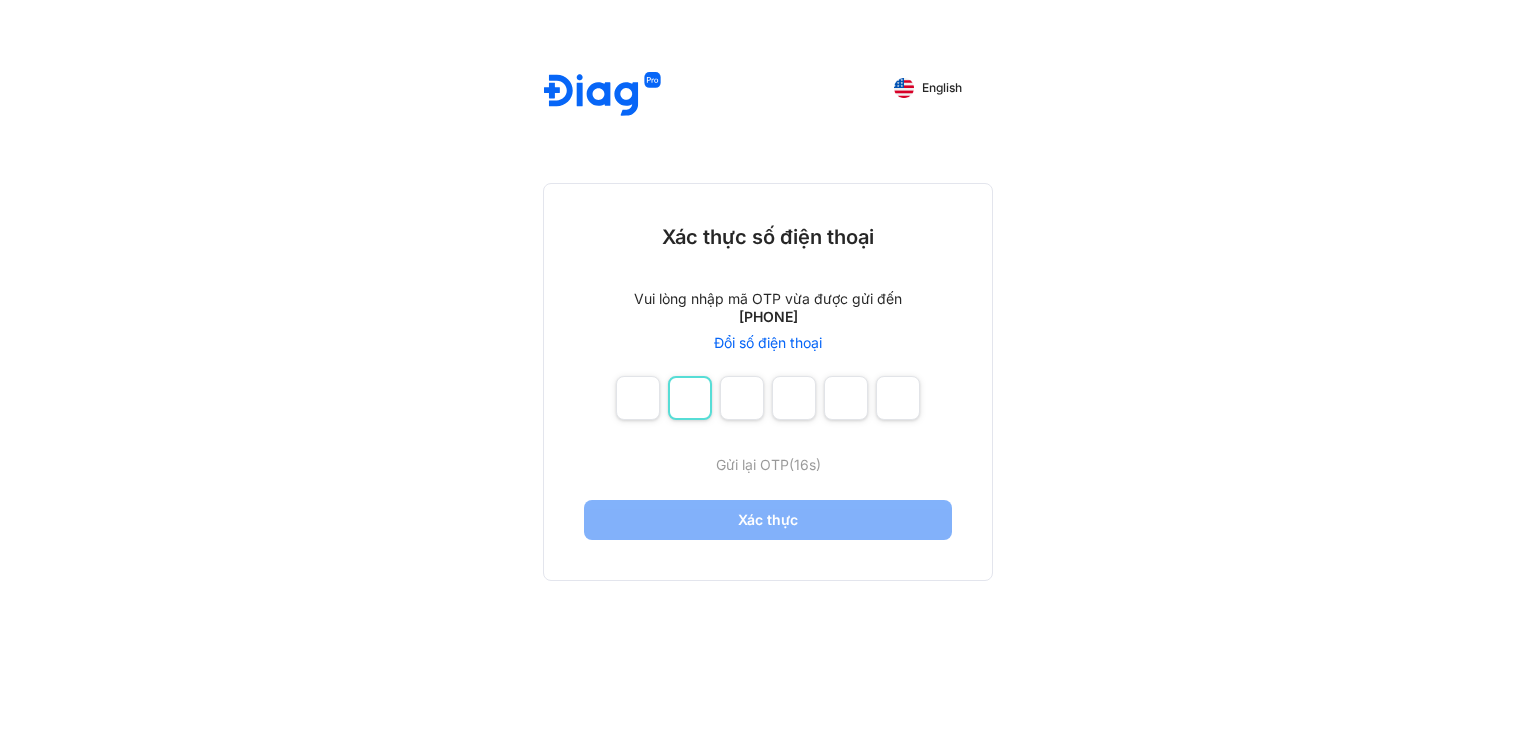 type on "*" 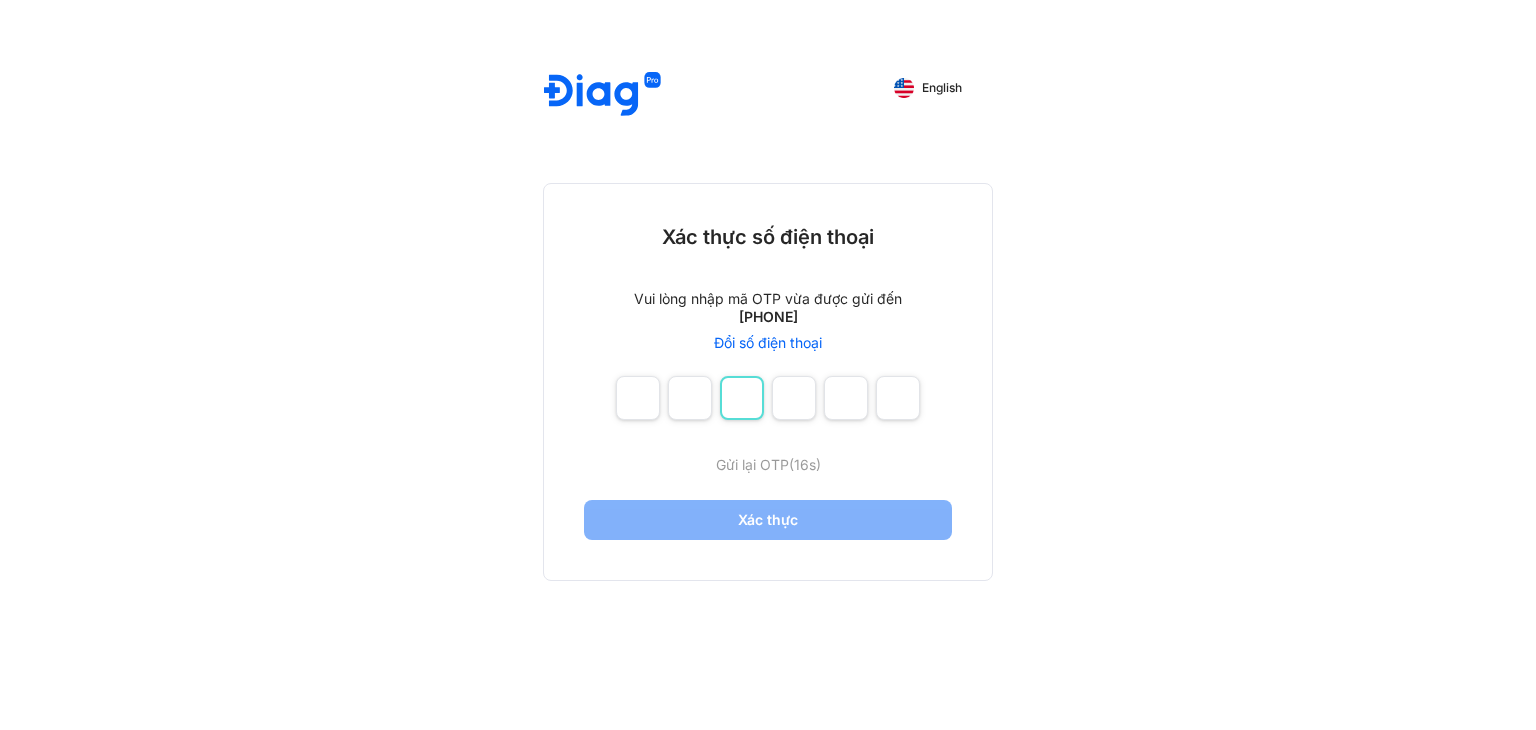 type on "*" 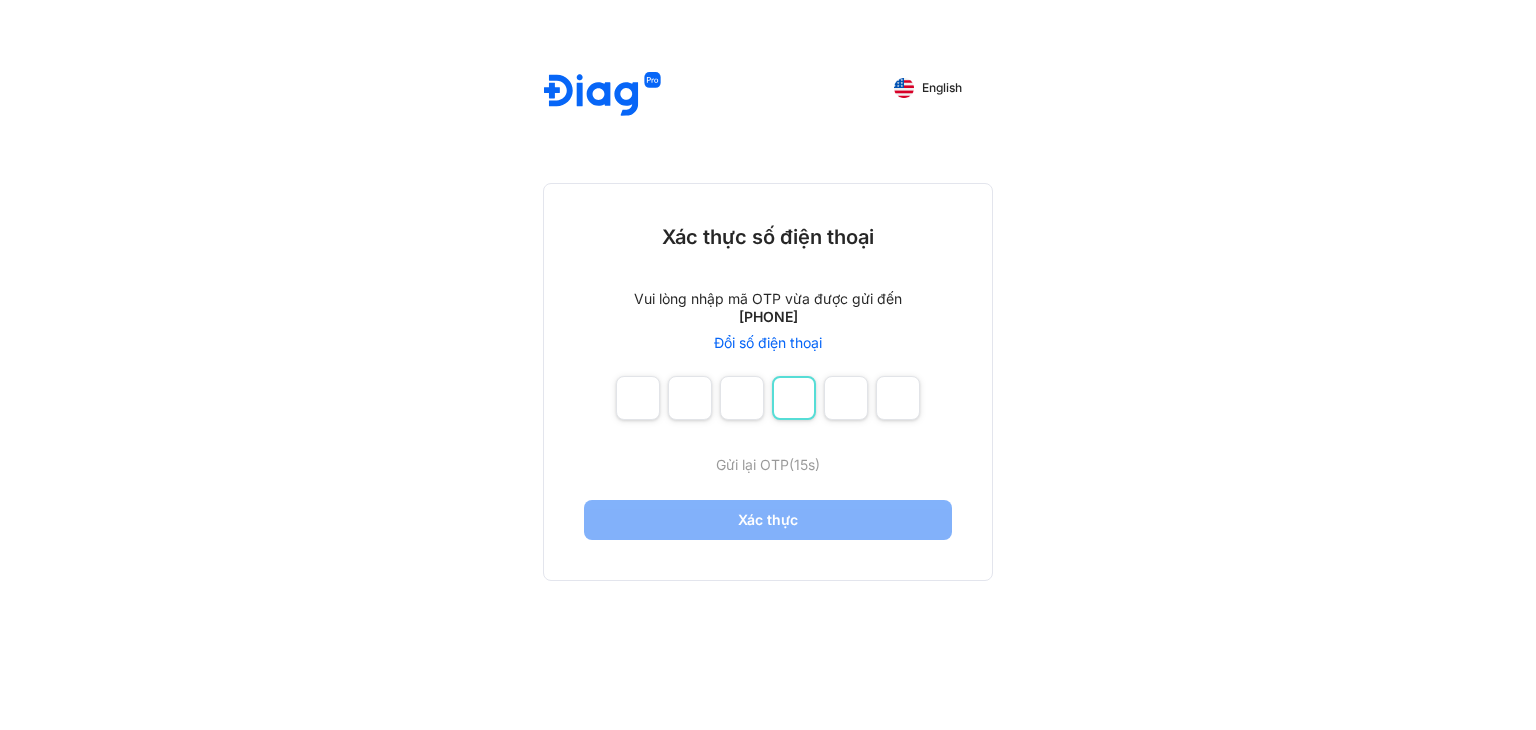 type on "*" 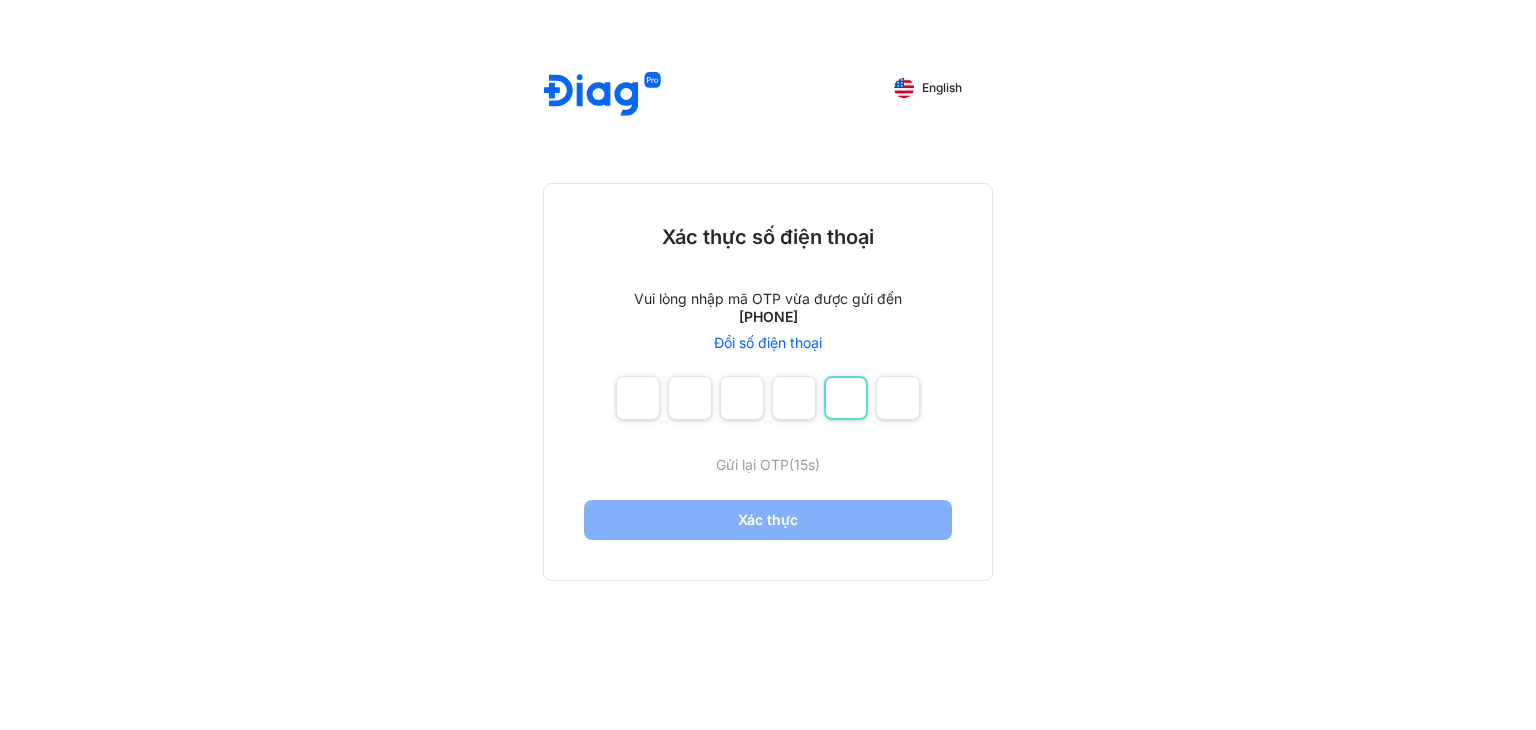 type on "*" 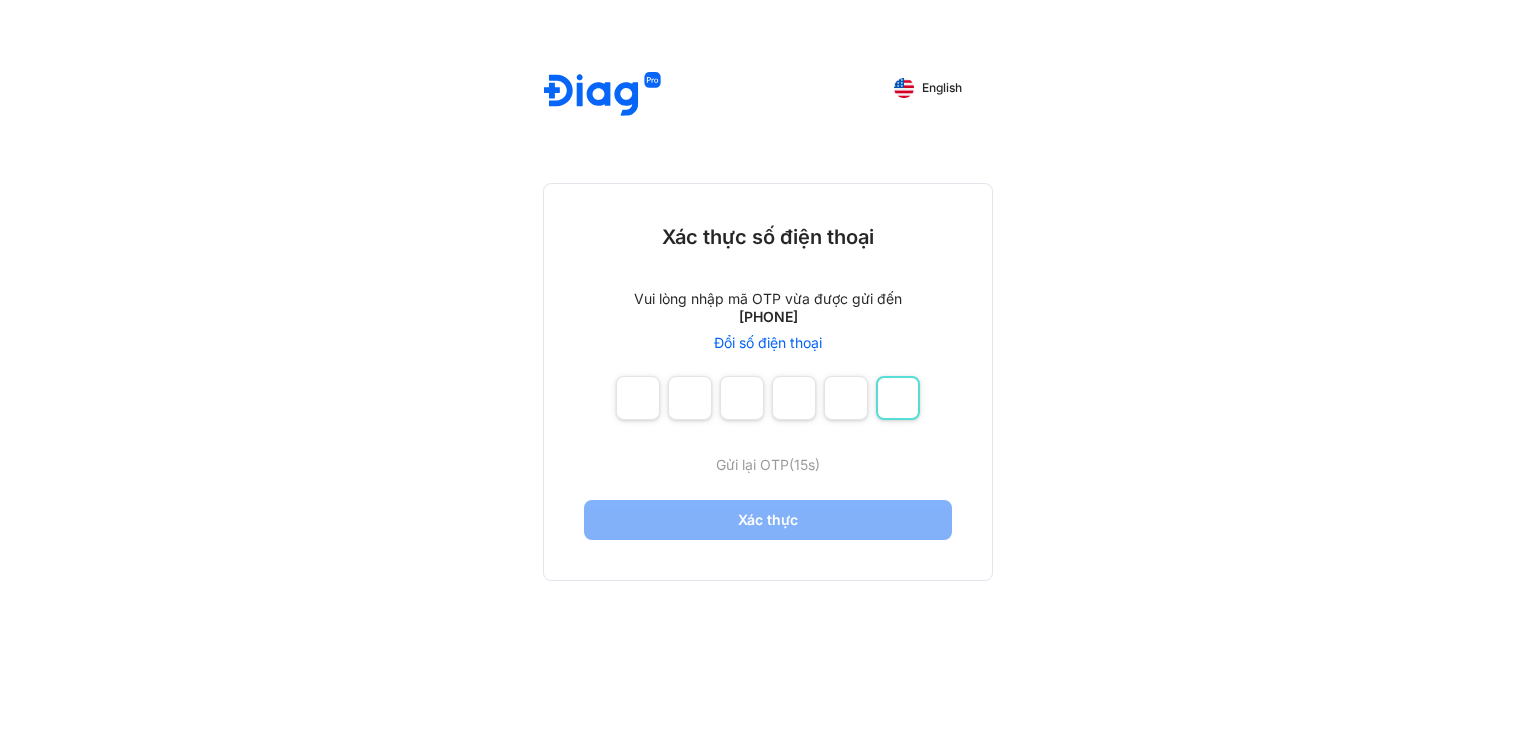 type on "*" 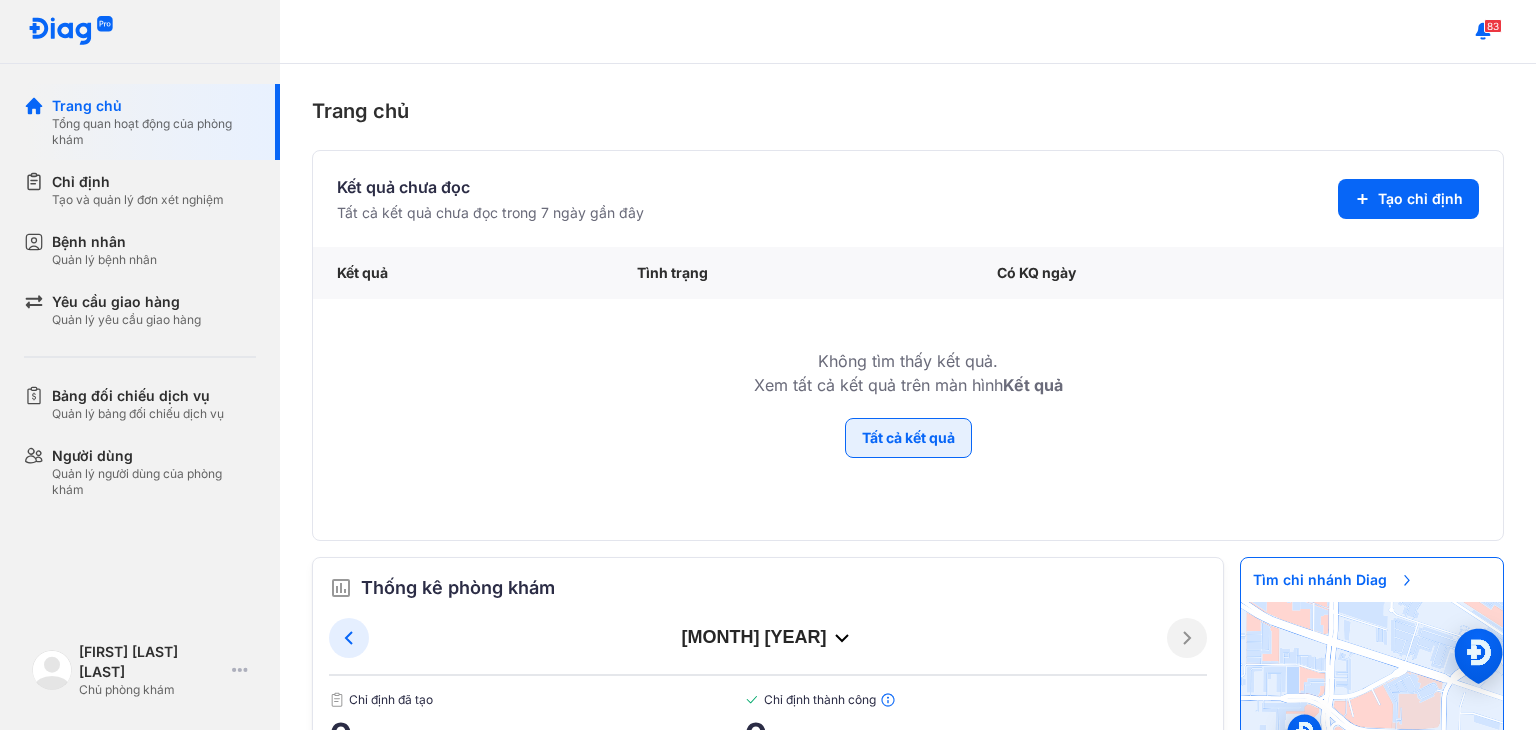 click on "Tất cả kết quả" at bounding box center [908, 438] 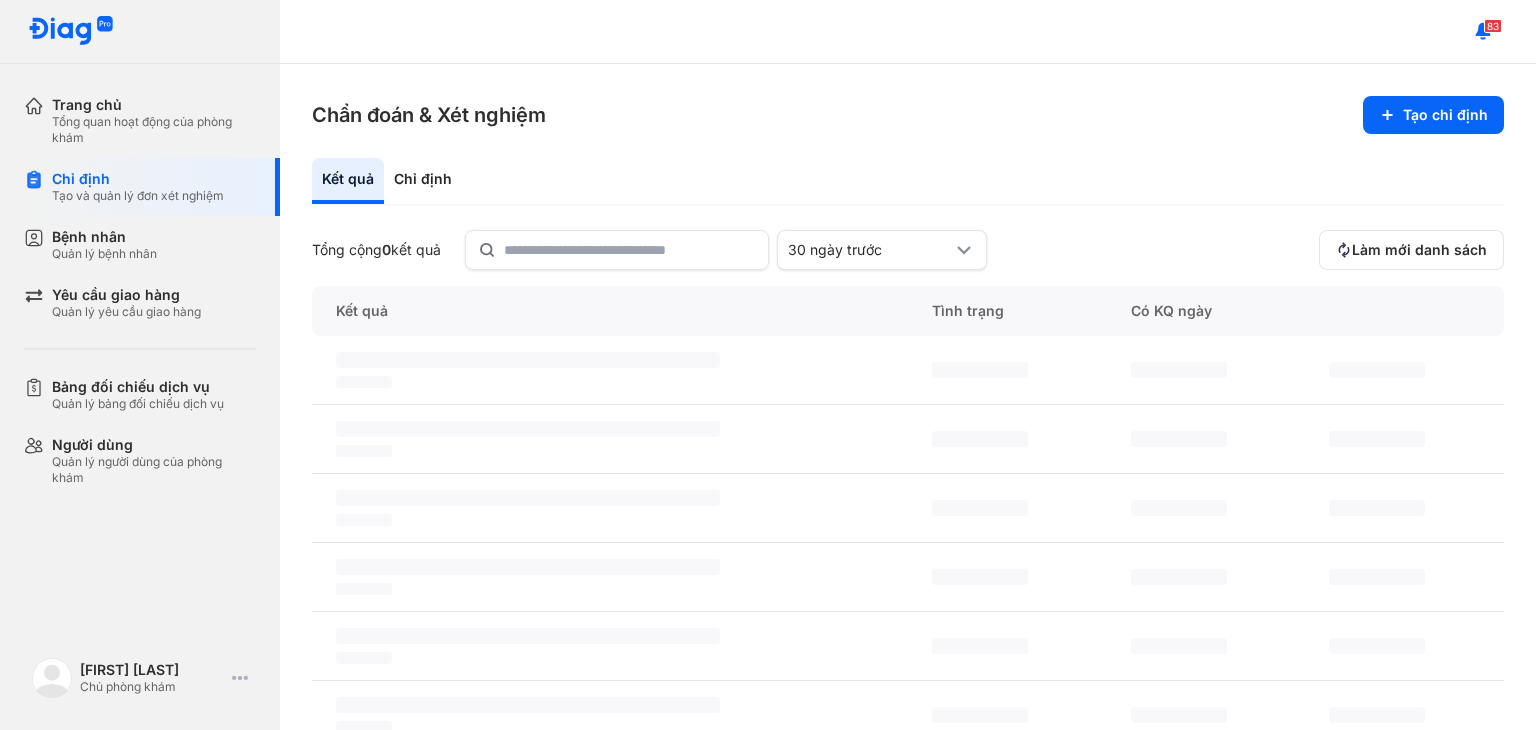scroll, scrollTop: 0, scrollLeft: 0, axis: both 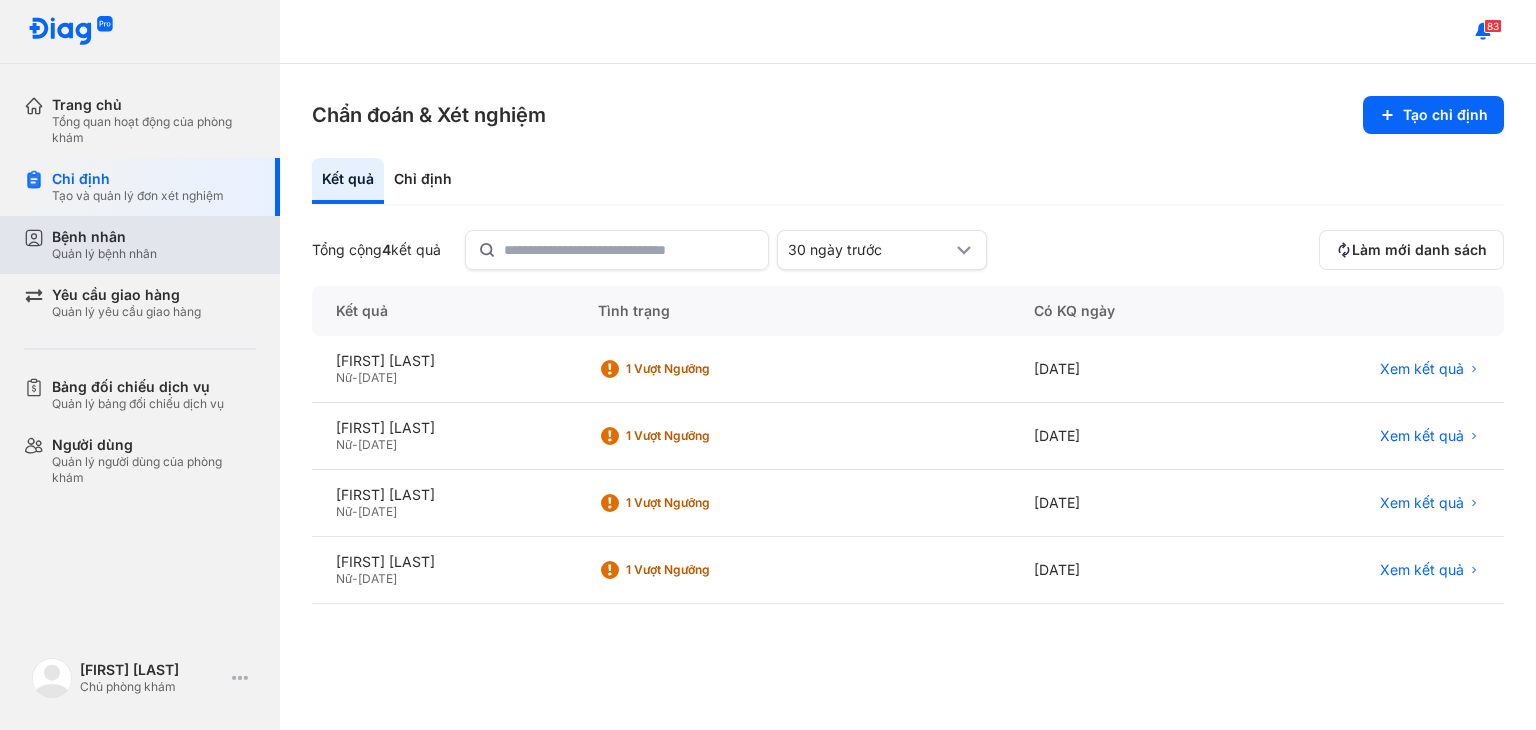 click on "Quản lý bệnh nhân" at bounding box center [104, 254] 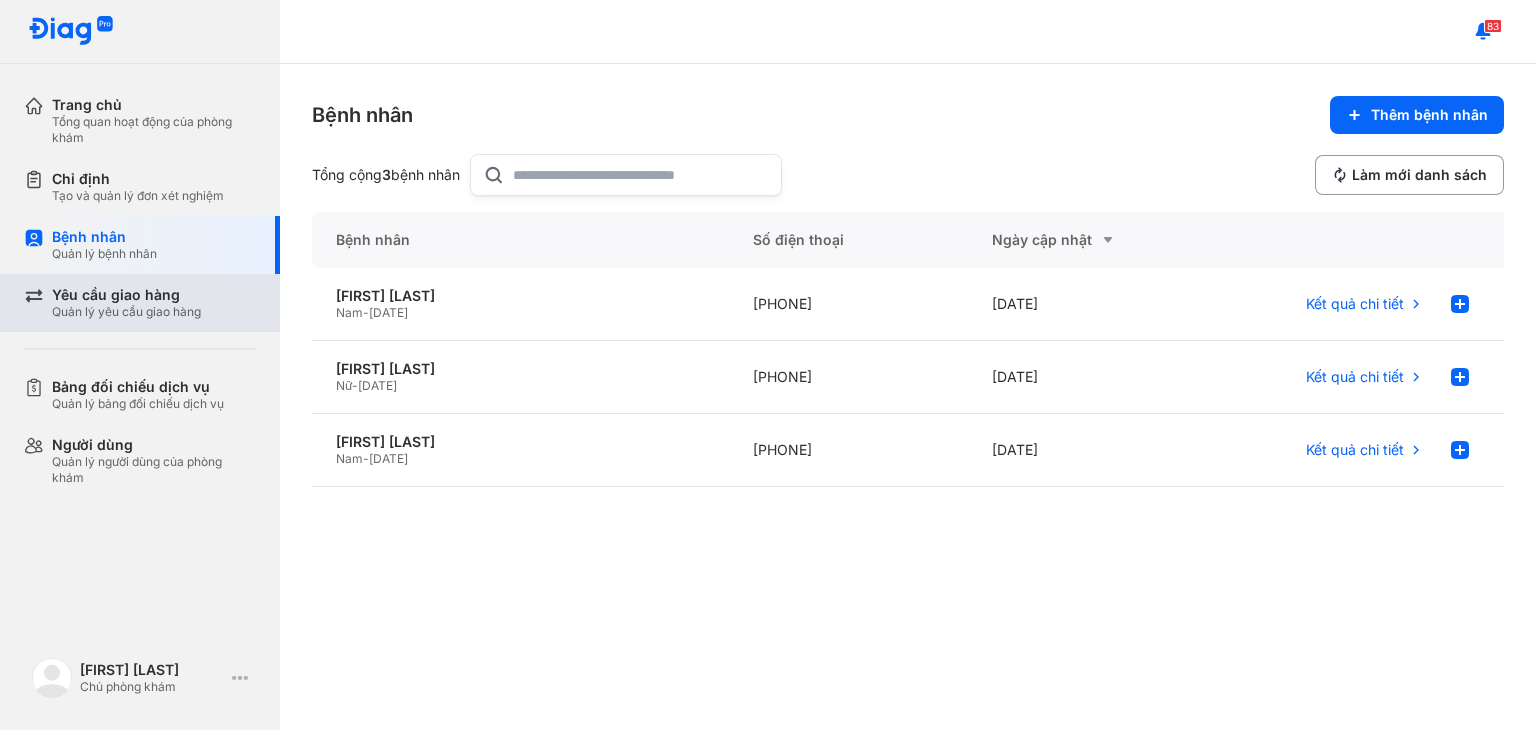 click on "Yêu cầu giao hàng" at bounding box center (126, 295) 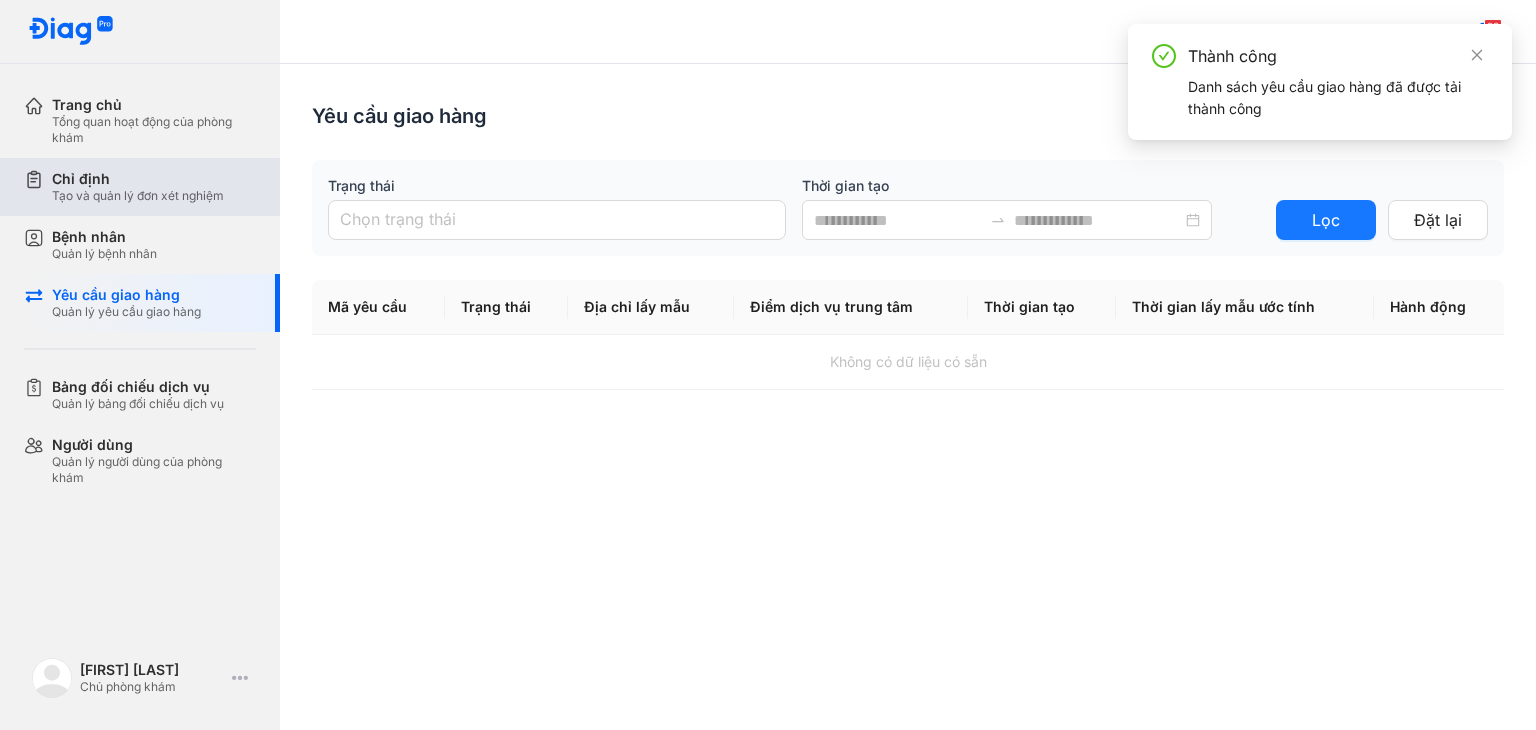 click on "Tạo và quản lý đơn xét nghiệm" at bounding box center (138, 196) 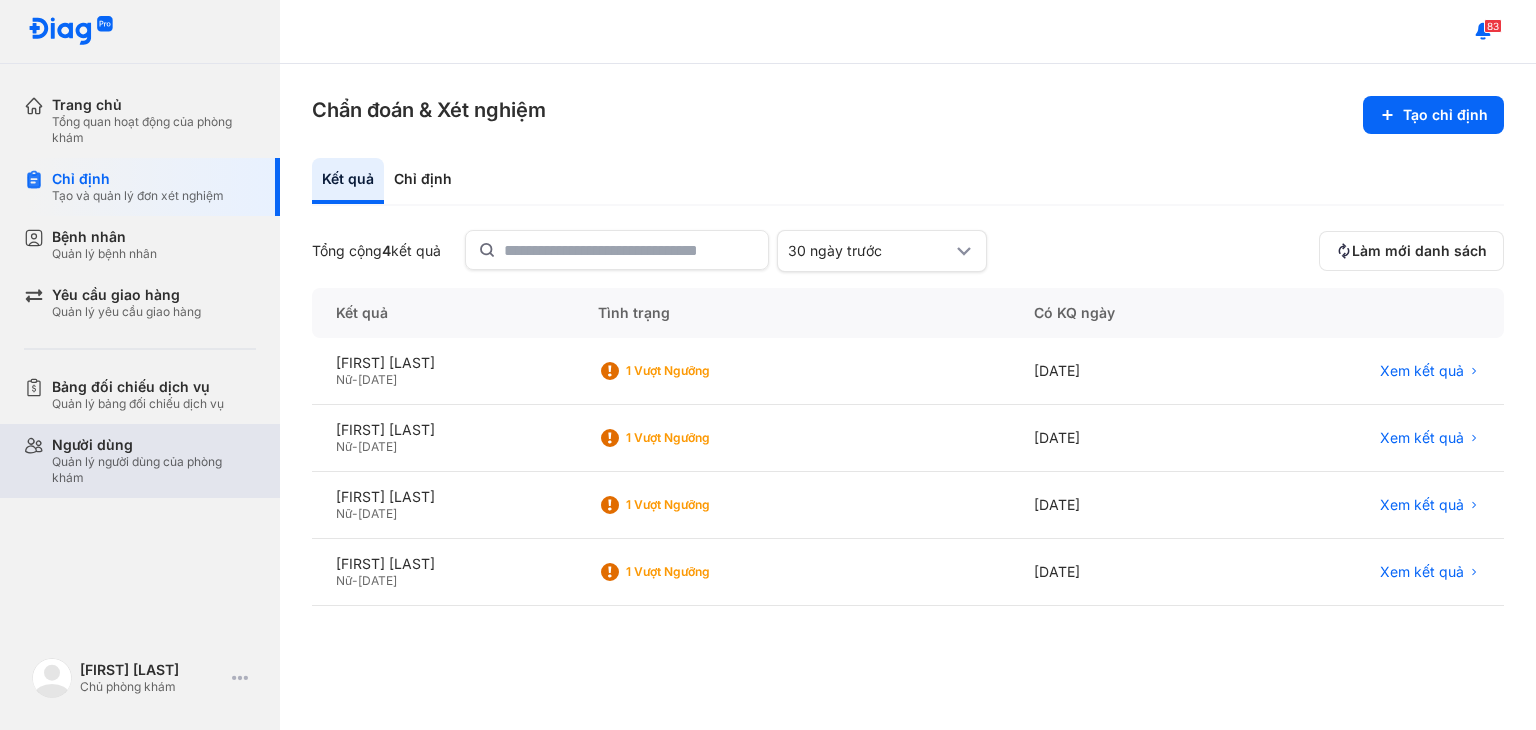 click on "Quản lý người dùng của phòng khám" at bounding box center [154, 470] 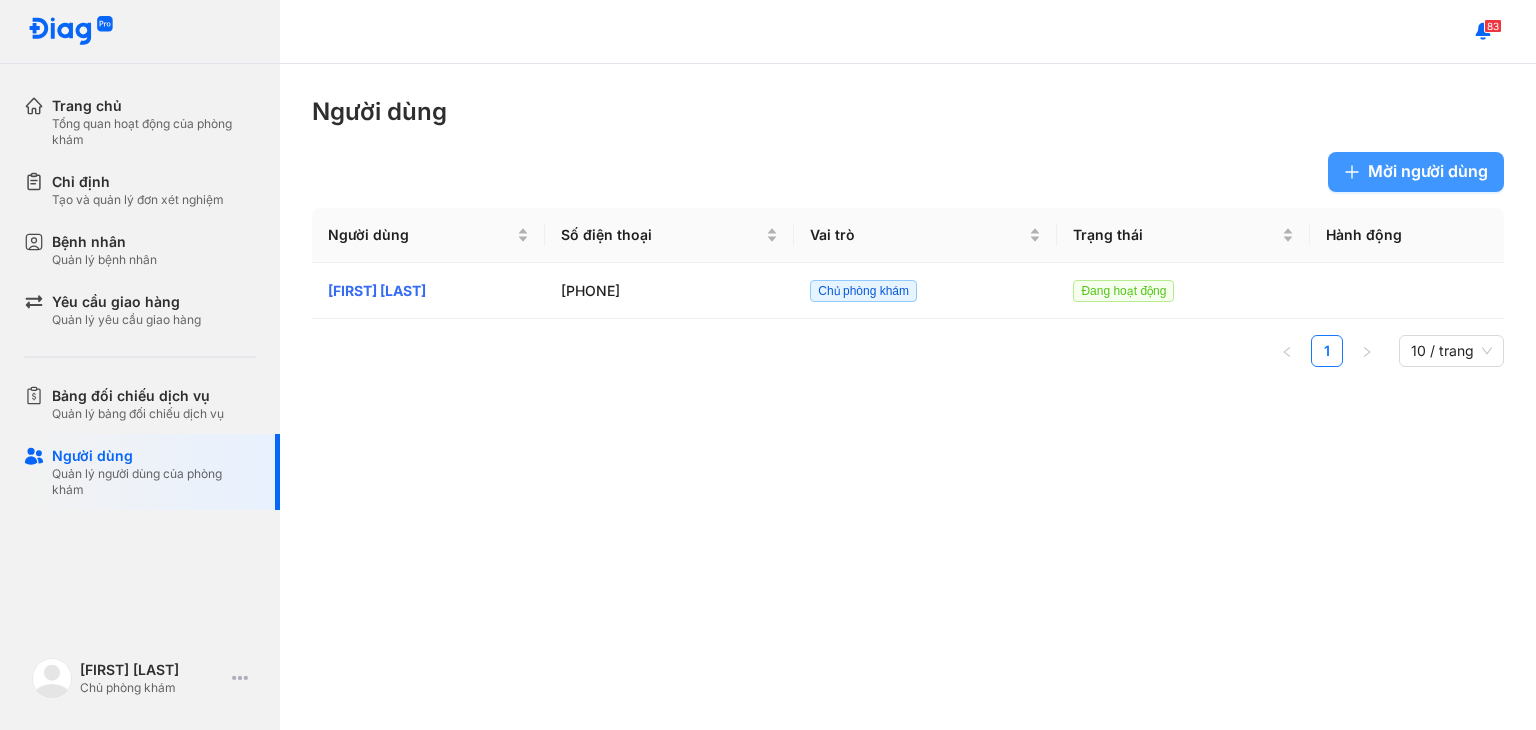 click on "Mời người dùng" 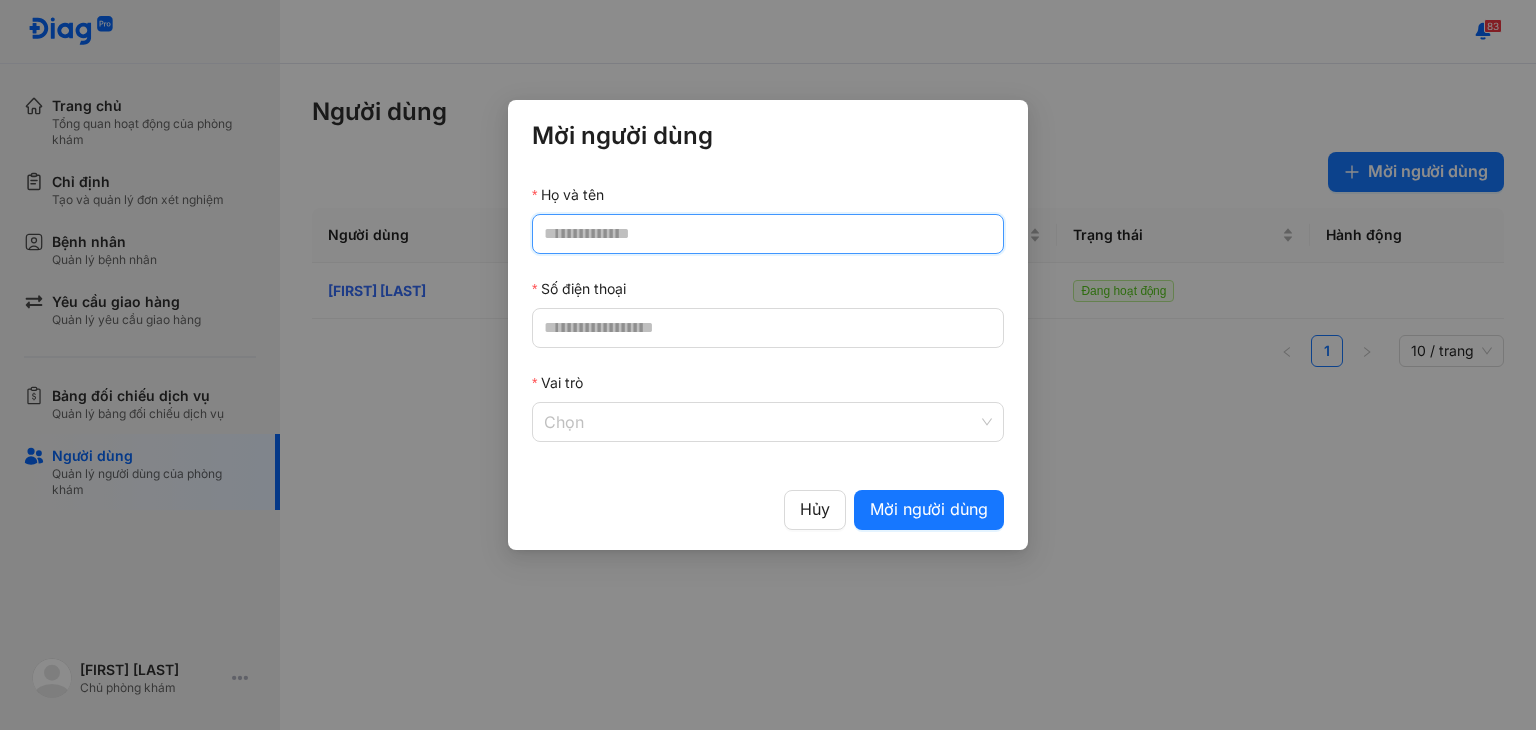 click on "Họ và tên" 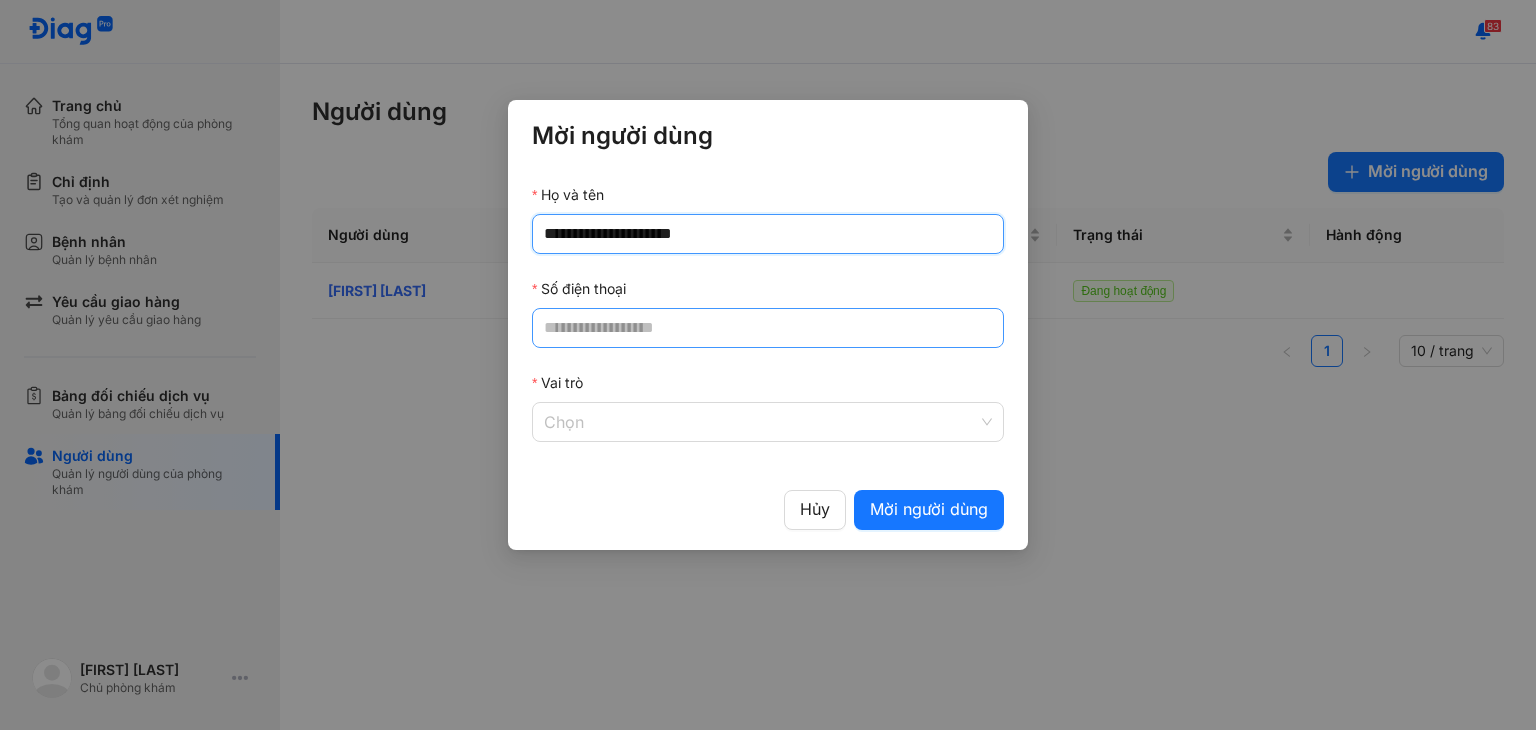 type on "**********" 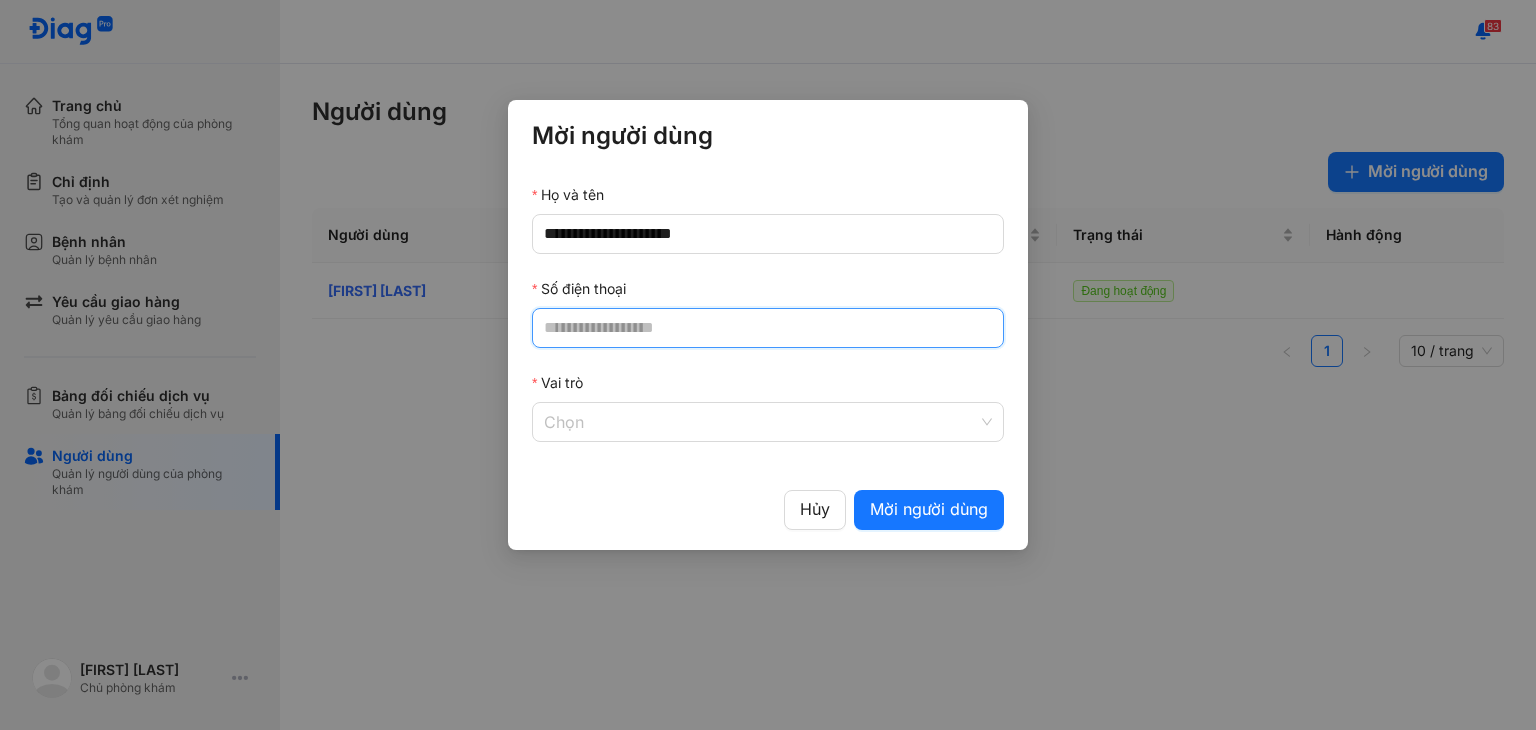 click on "Số điện thoại" 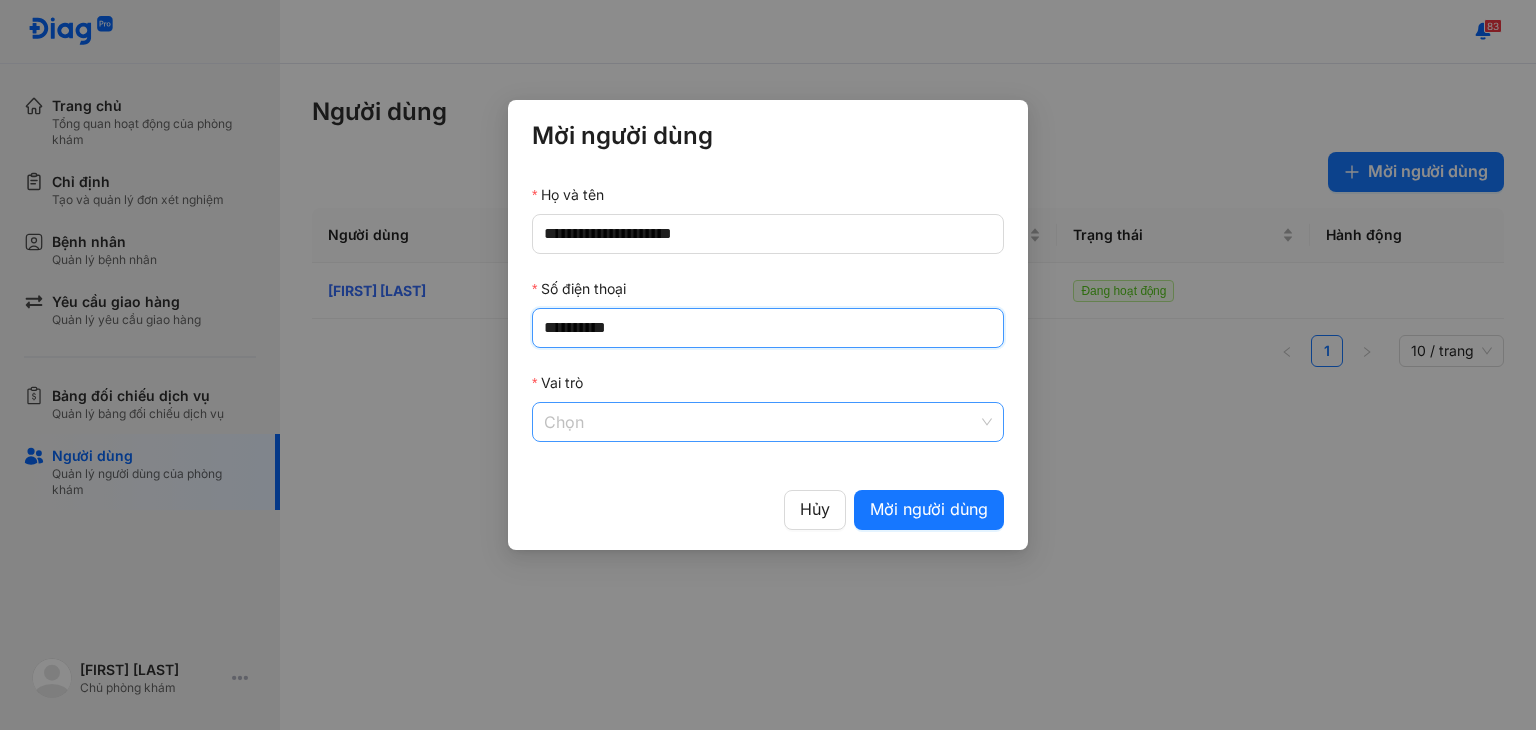 type on "**********" 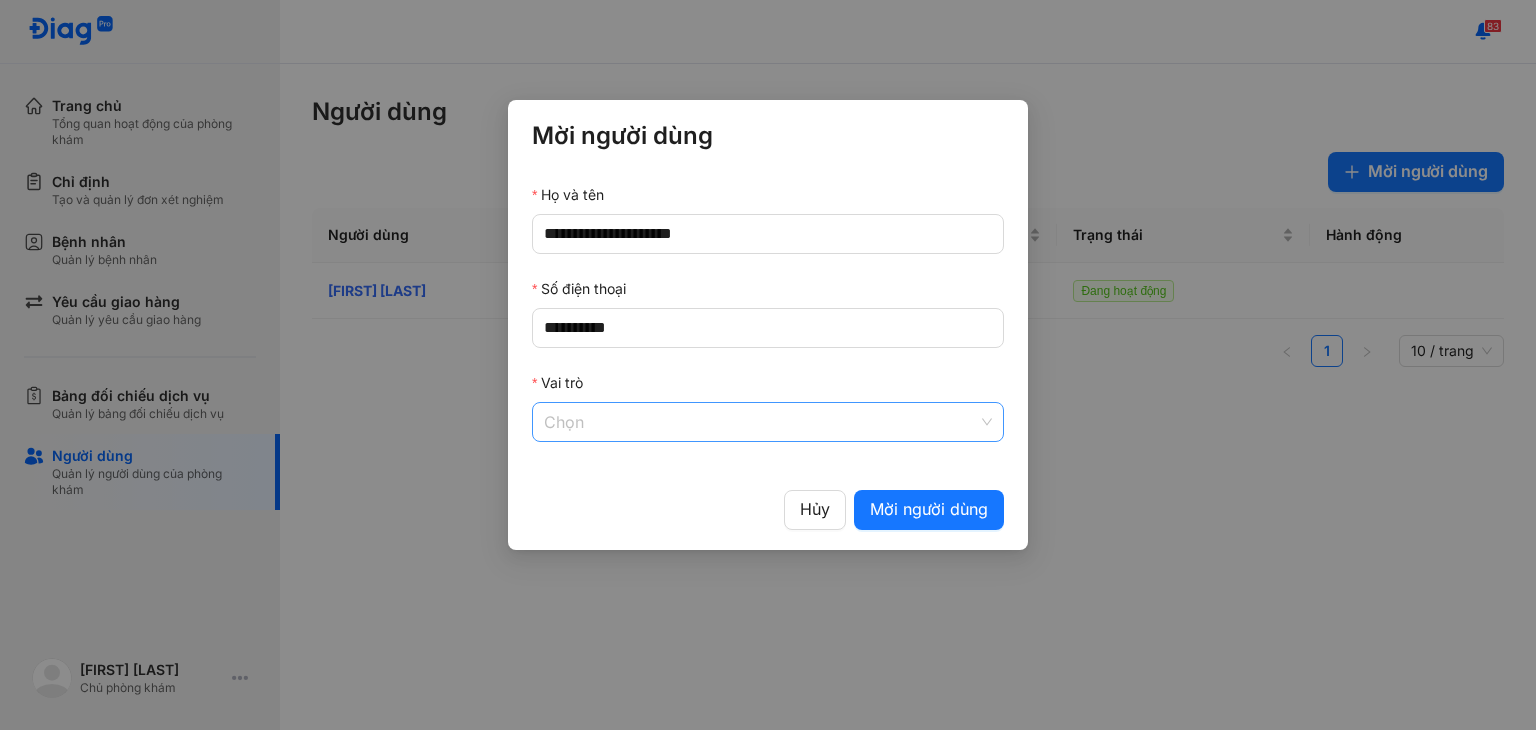 click on "Vai trò" at bounding box center [768, 422] 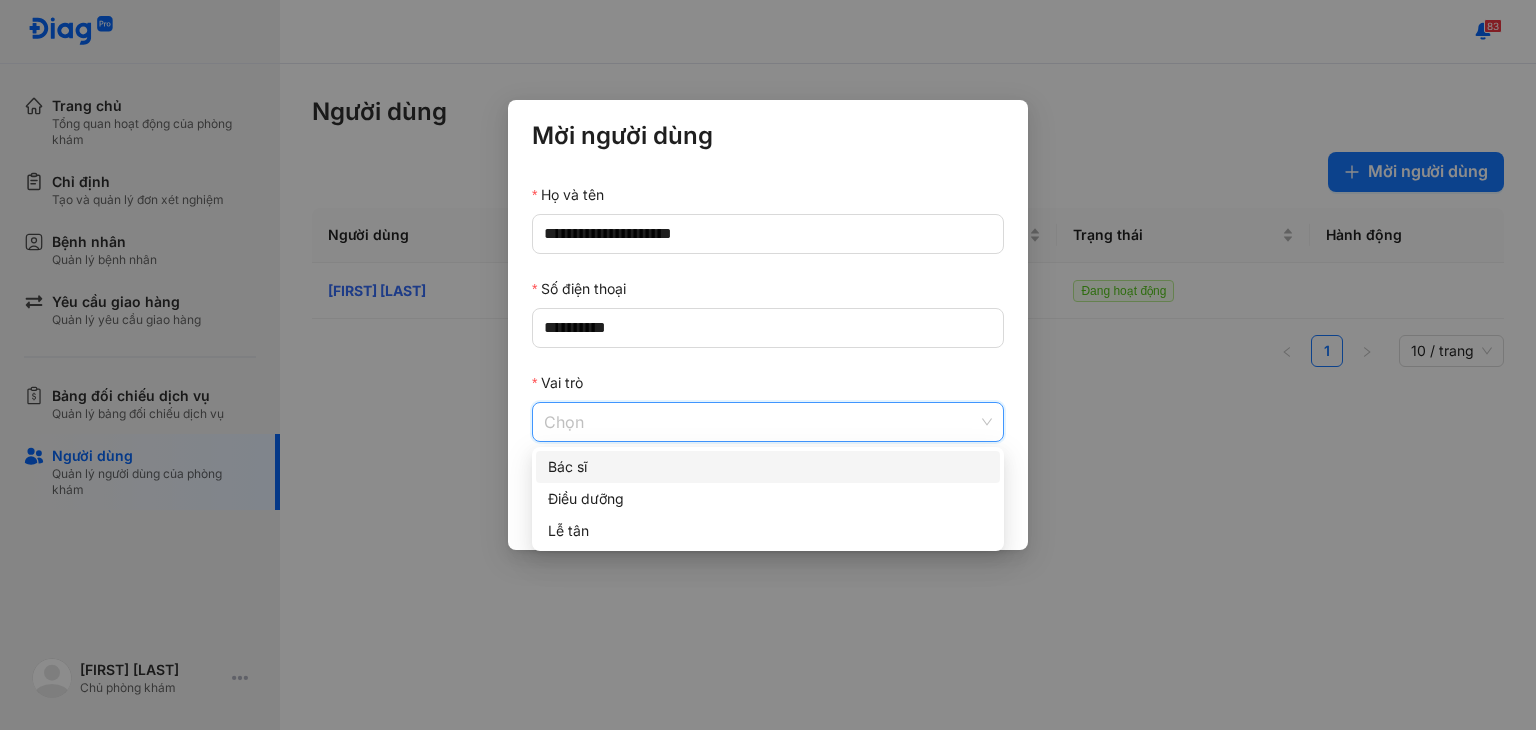 click on "Bác sĩ" at bounding box center (768, 467) 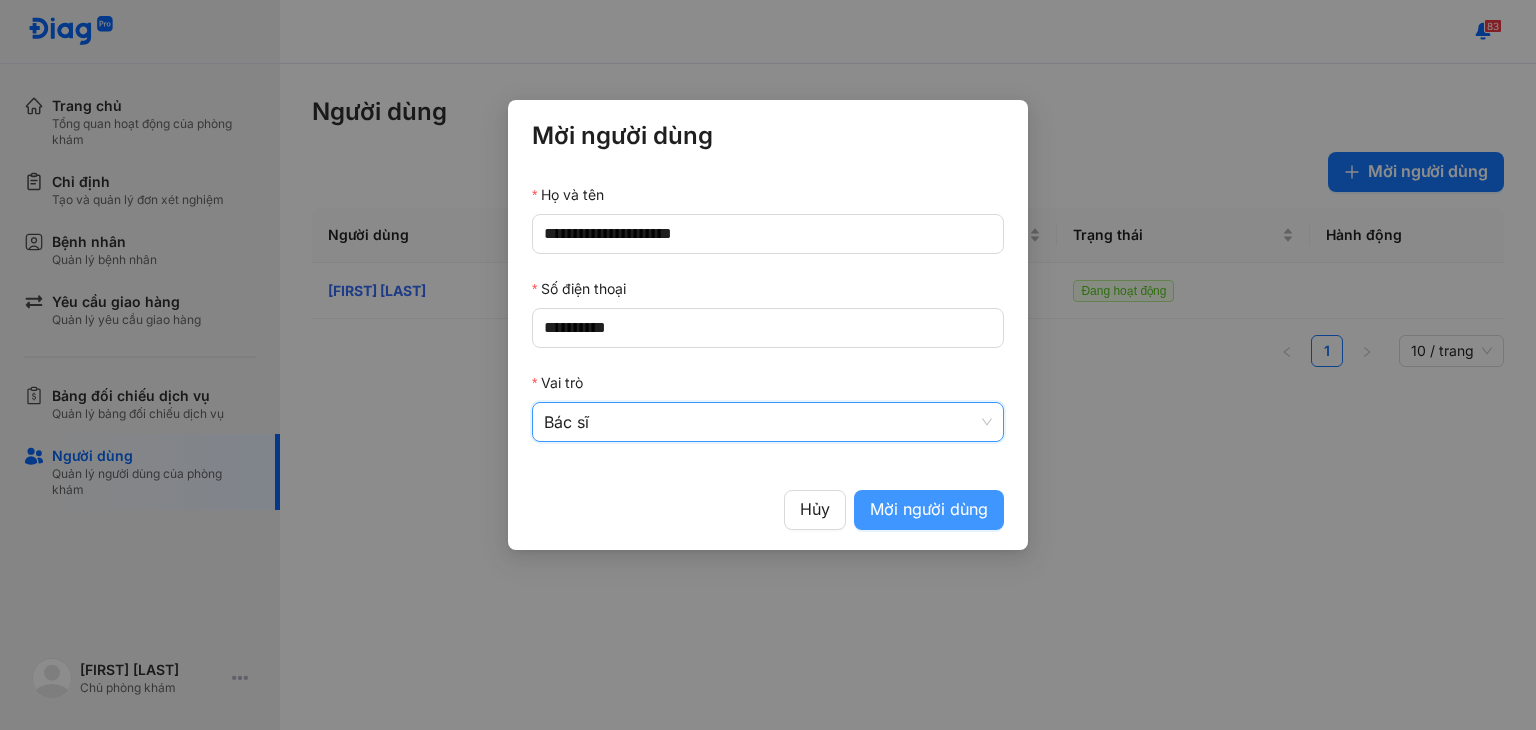 click on "Mời người dùng" 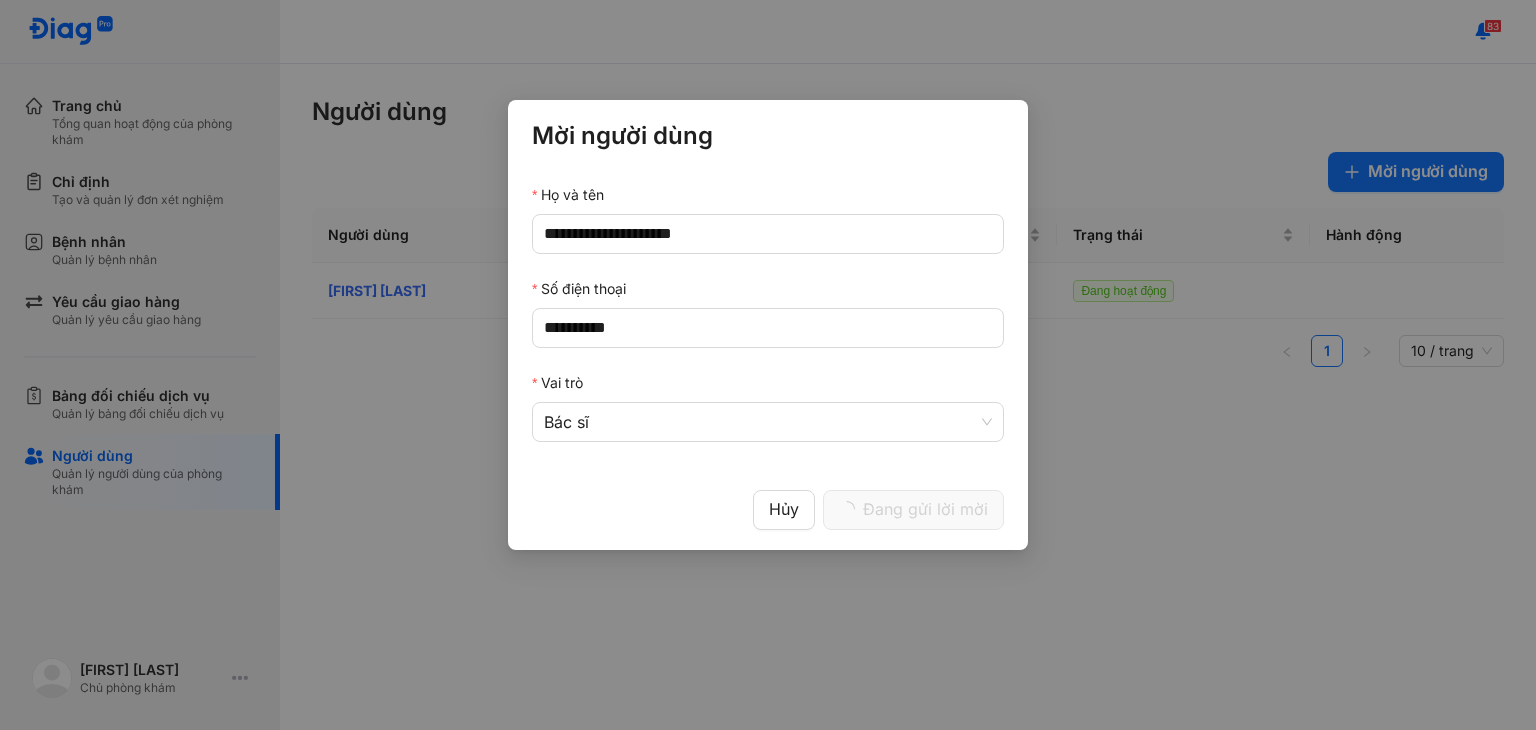 type 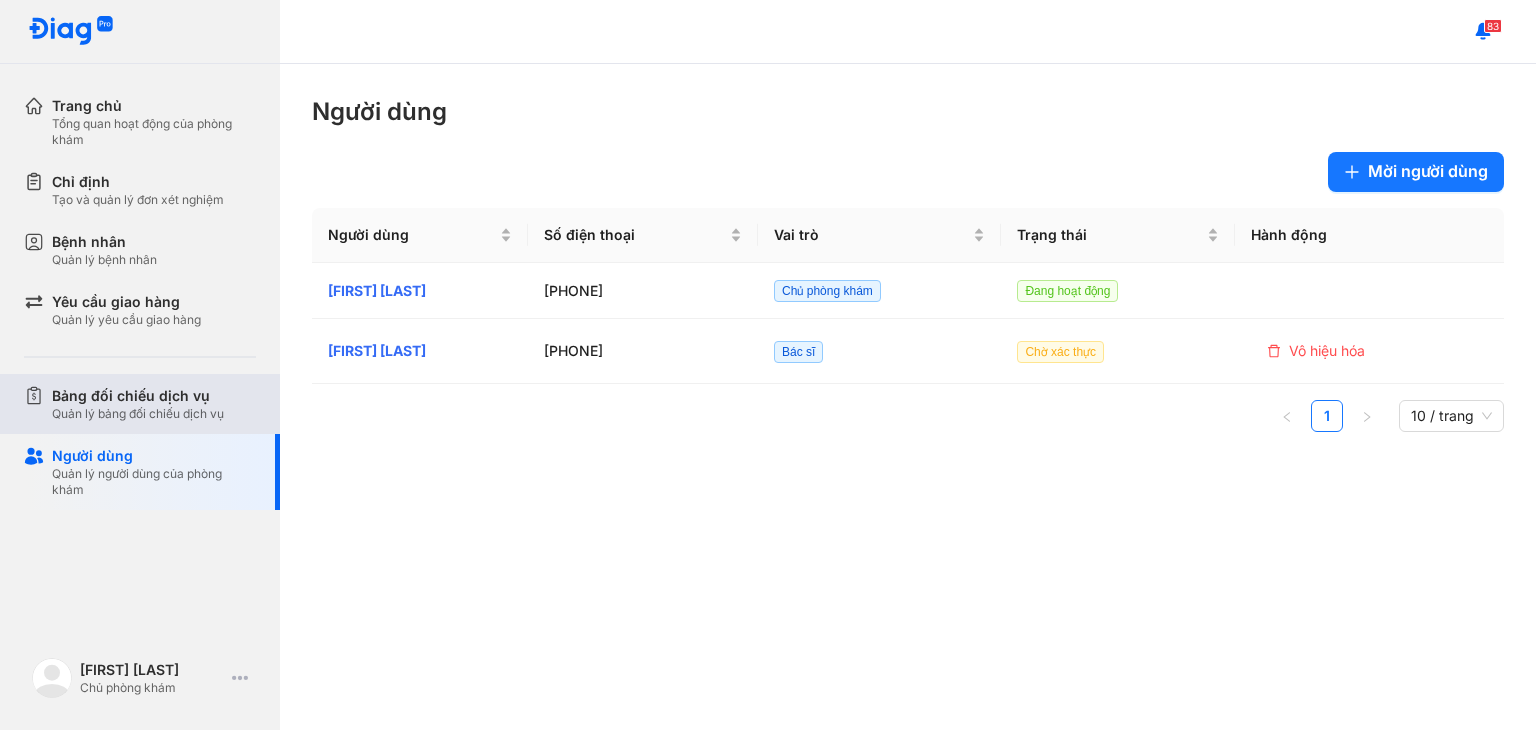 click on "Bảng đối chiếu dịch vụ" at bounding box center [138, 396] 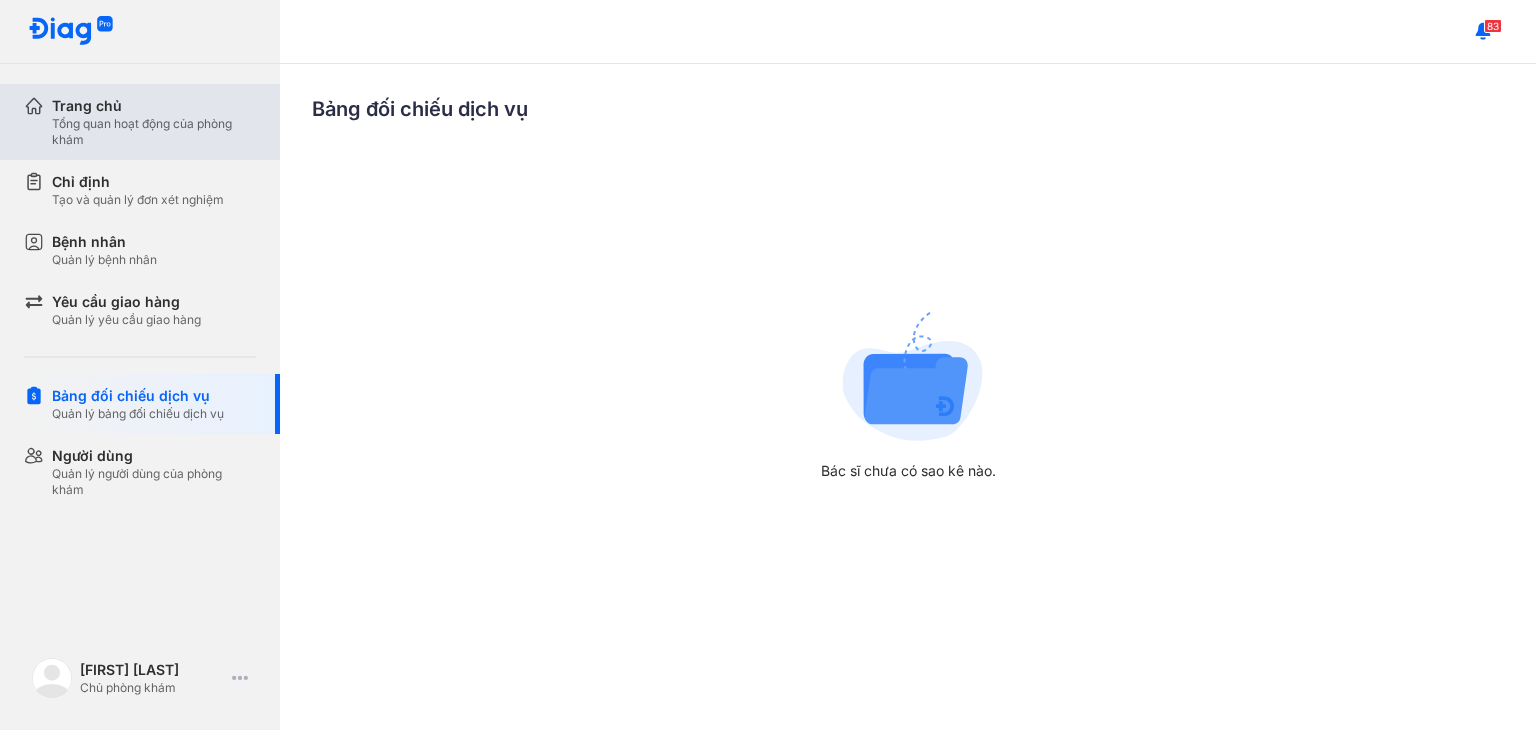 click on "Trang chủ" at bounding box center [154, 106] 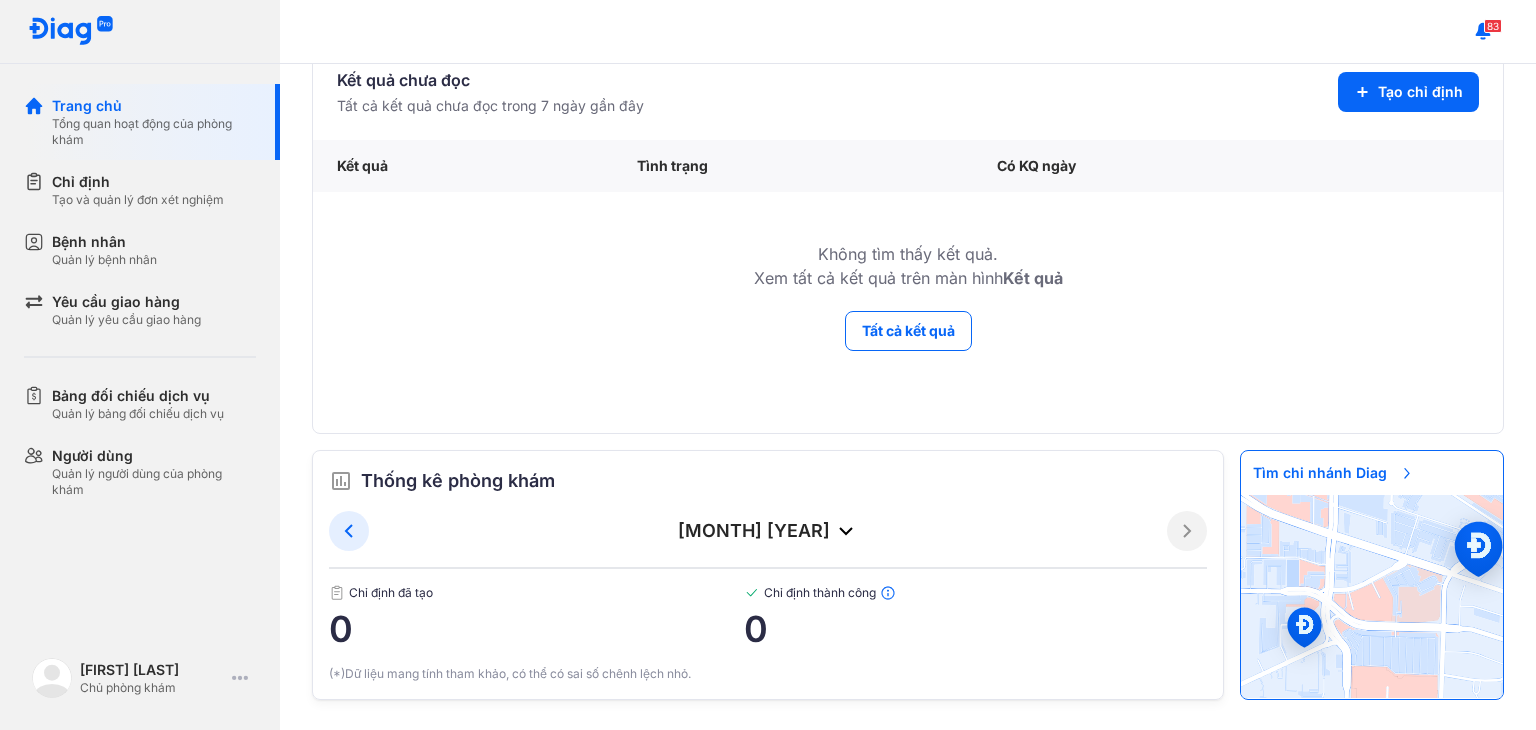 scroll, scrollTop: 108, scrollLeft: 0, axis: vertical 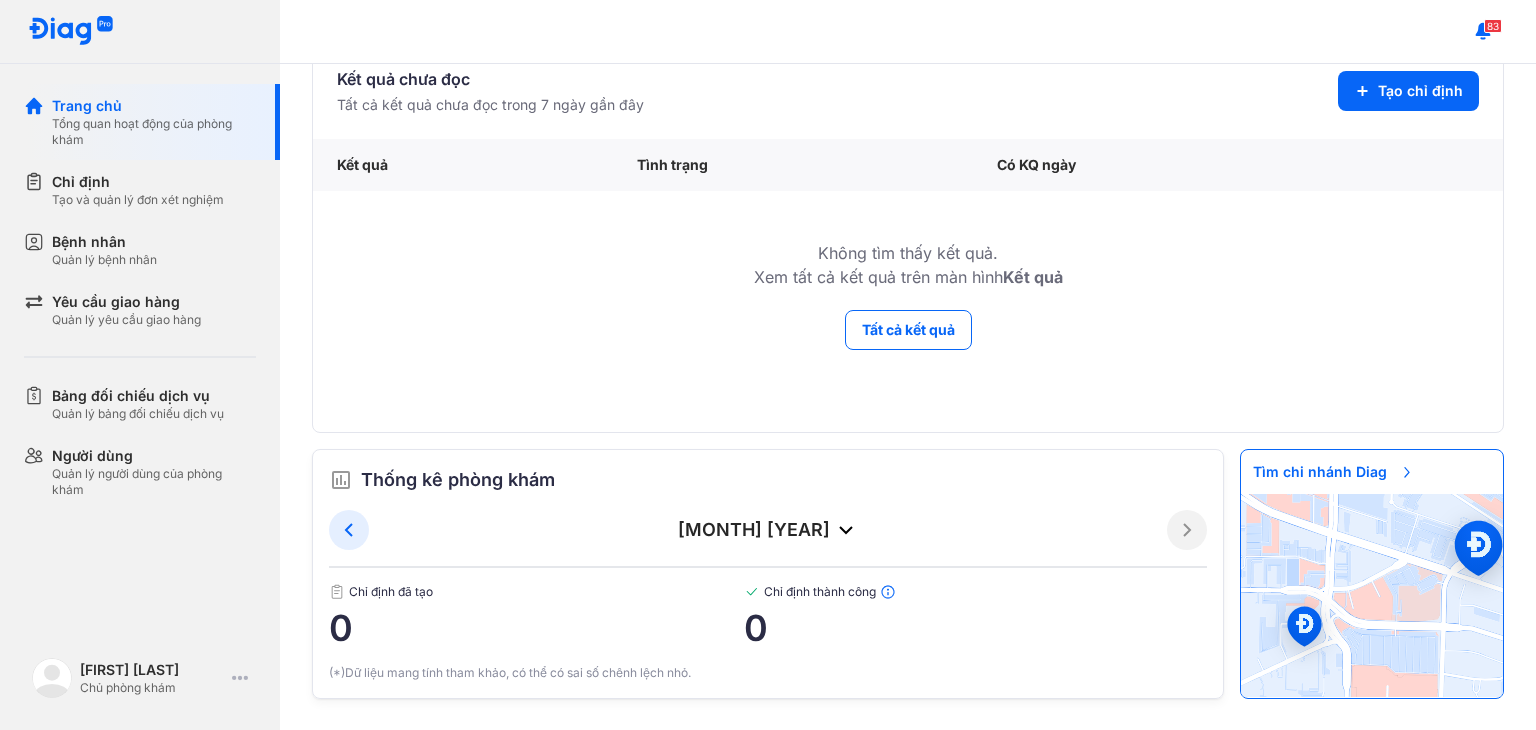 click at bounding box center [1372, 596] 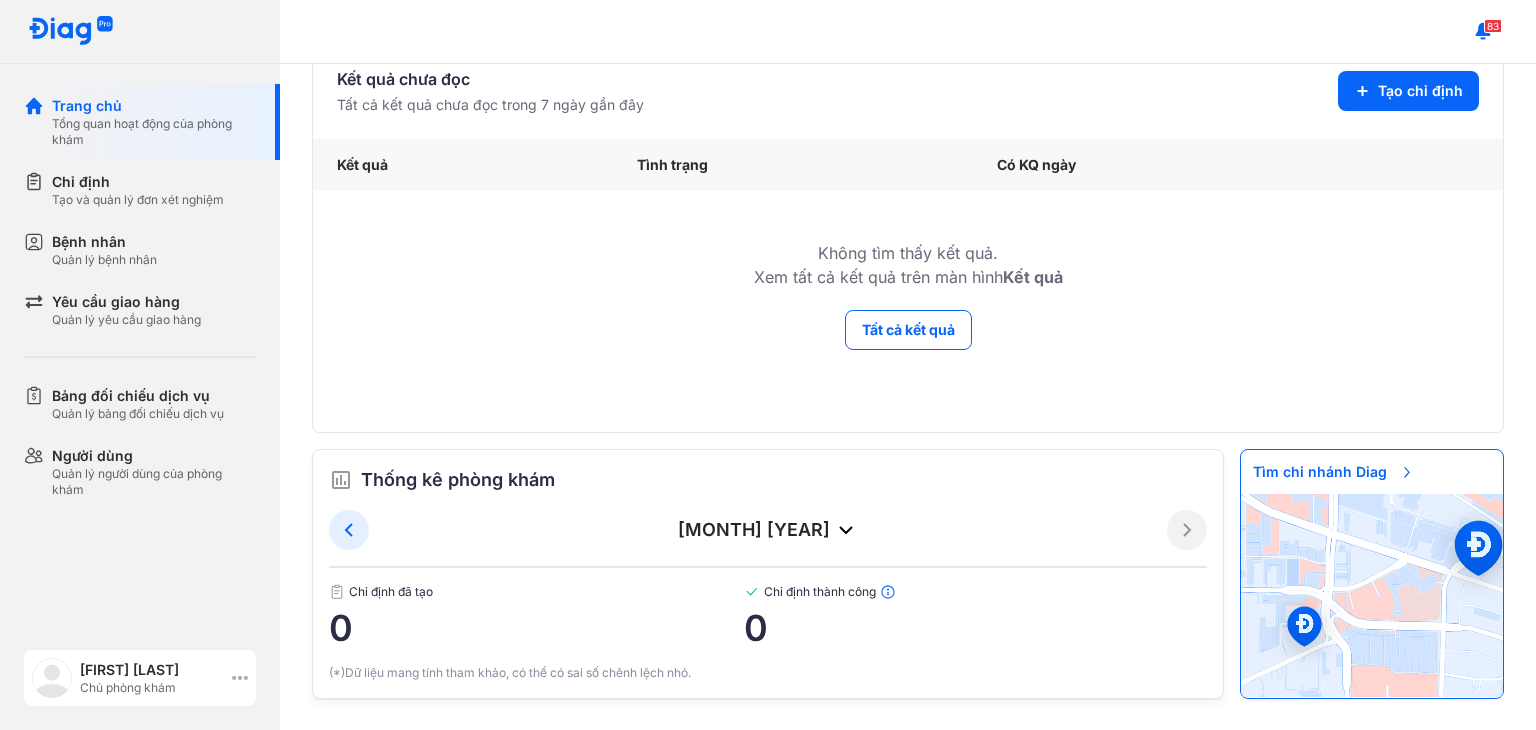 click 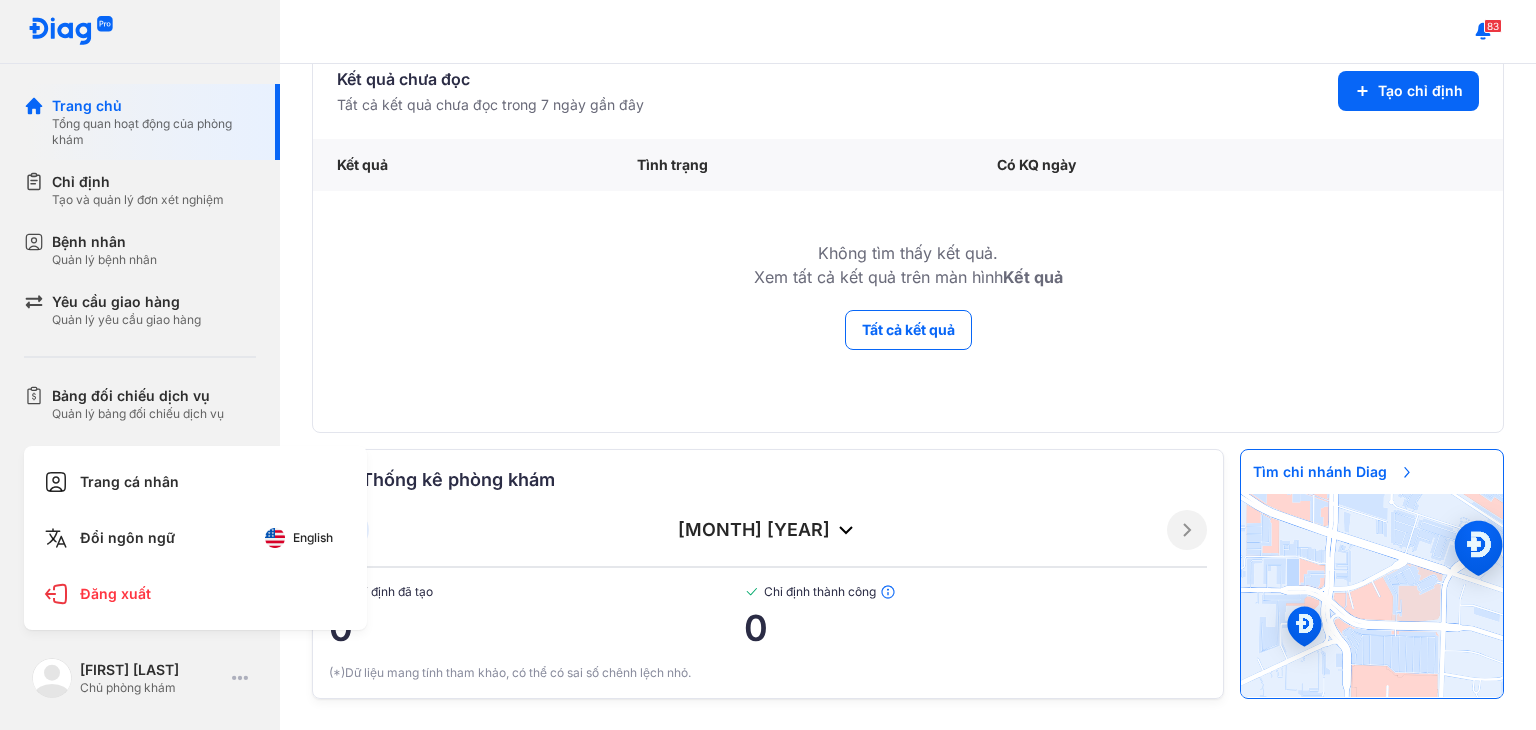 click on "Kết quả Tình trạng Có KQ ngày Không tìm thấy kết quả.   Xem tất cả kết quả trên màn hình   Kết quả   Tất cả kết quả" at bounding box center [908, 285] 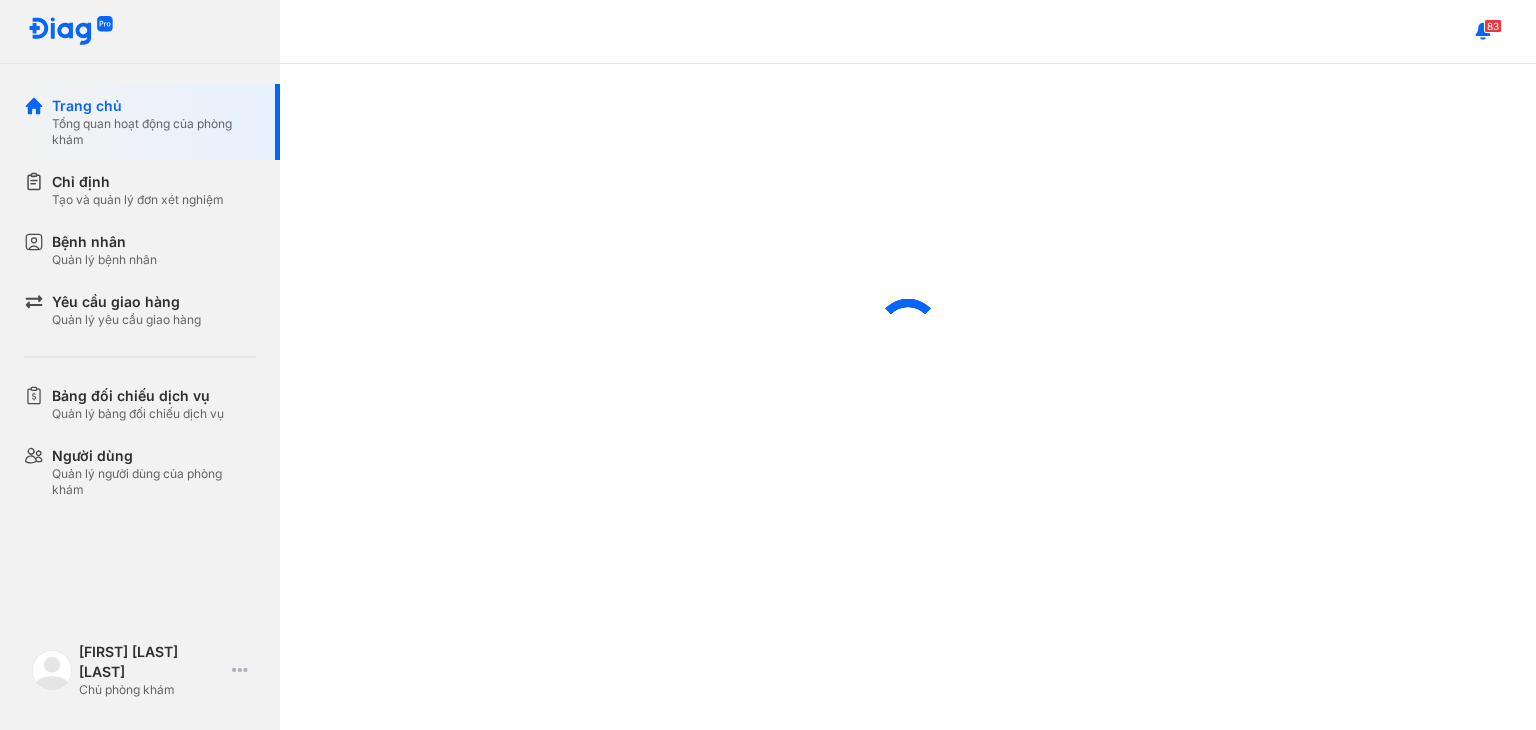 scroll, scrollTop: 0, scrollLeft: 0, axis: both 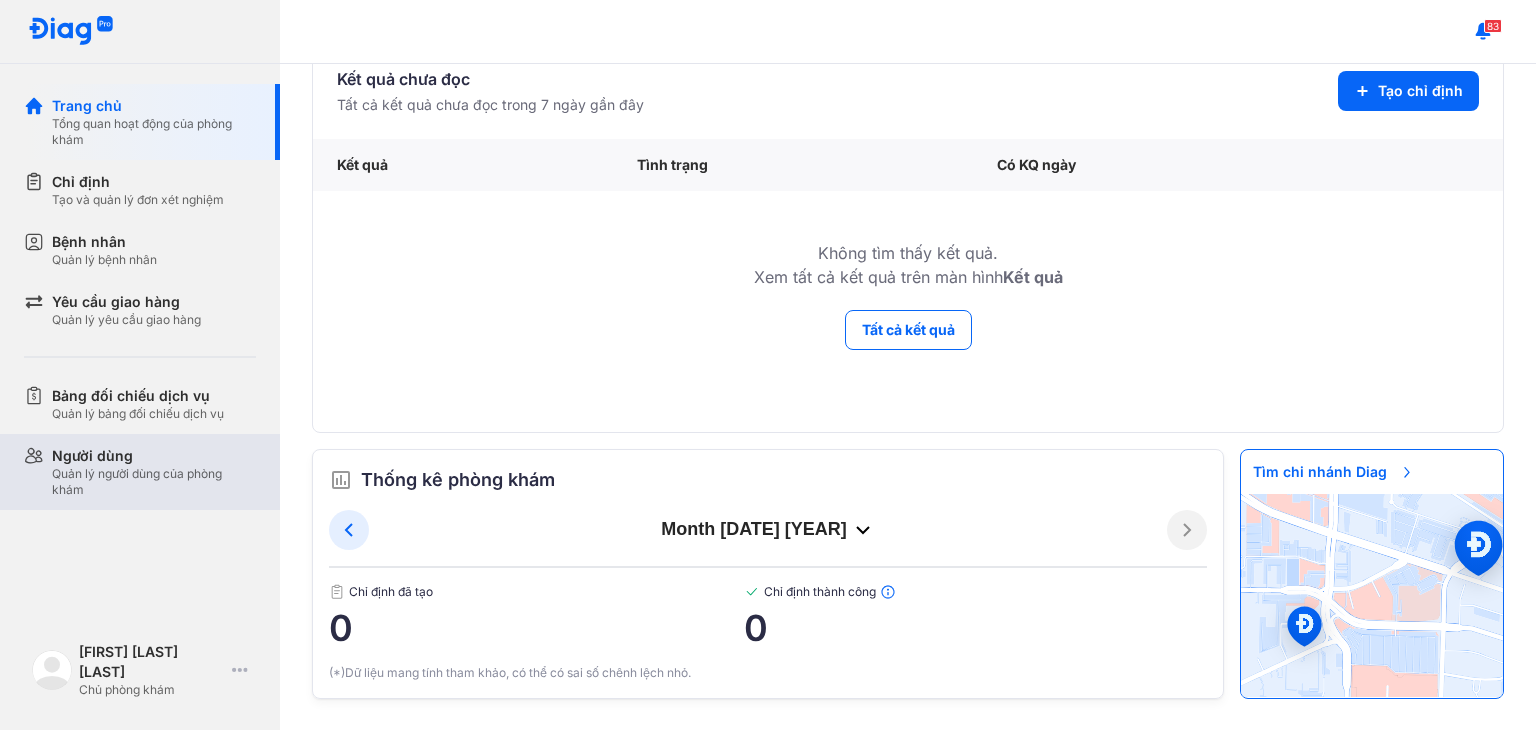 click on "Quản lý người dùng của phòng khám" at bounding box center [154, 482] 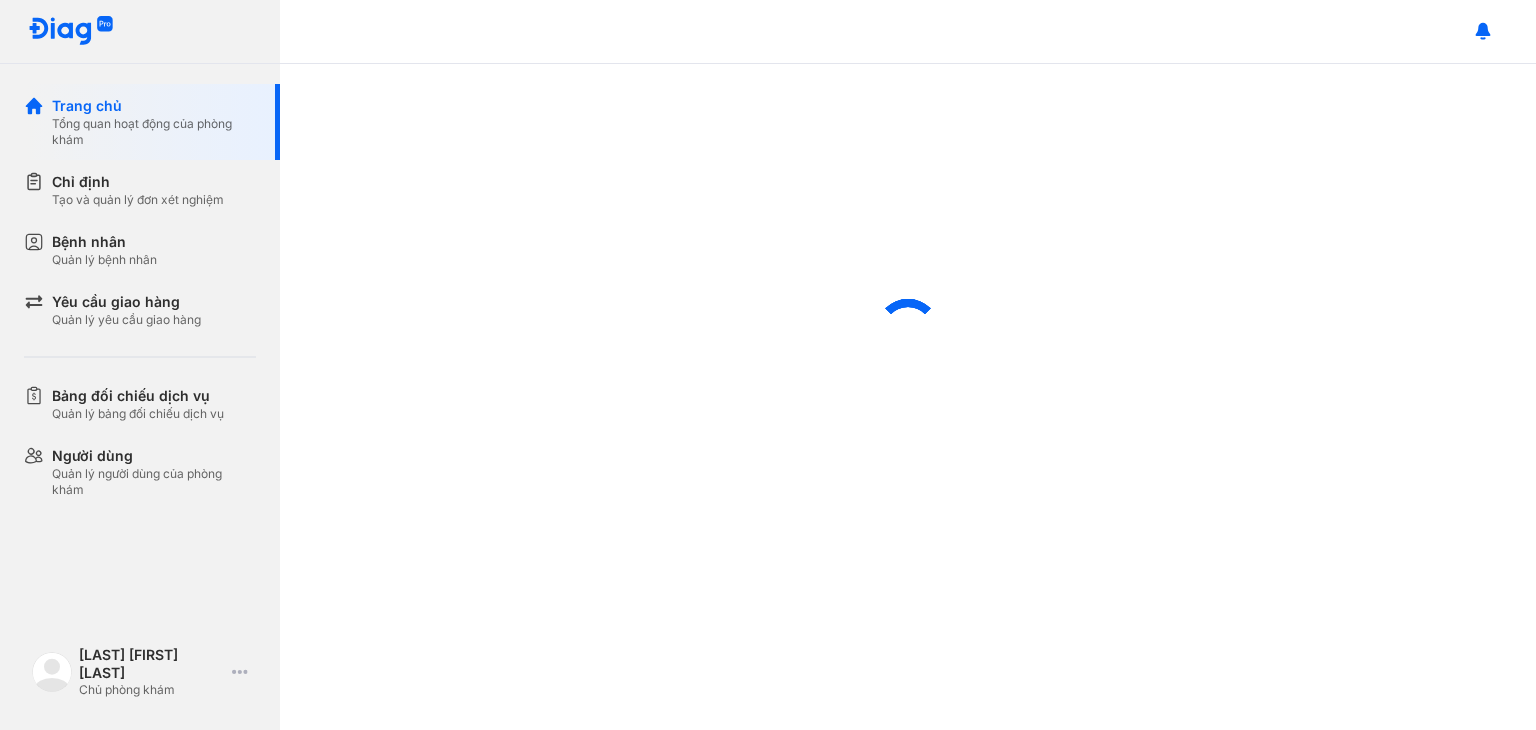 scroll, scrollTop: 0, scrollLeft: 0, axis: both 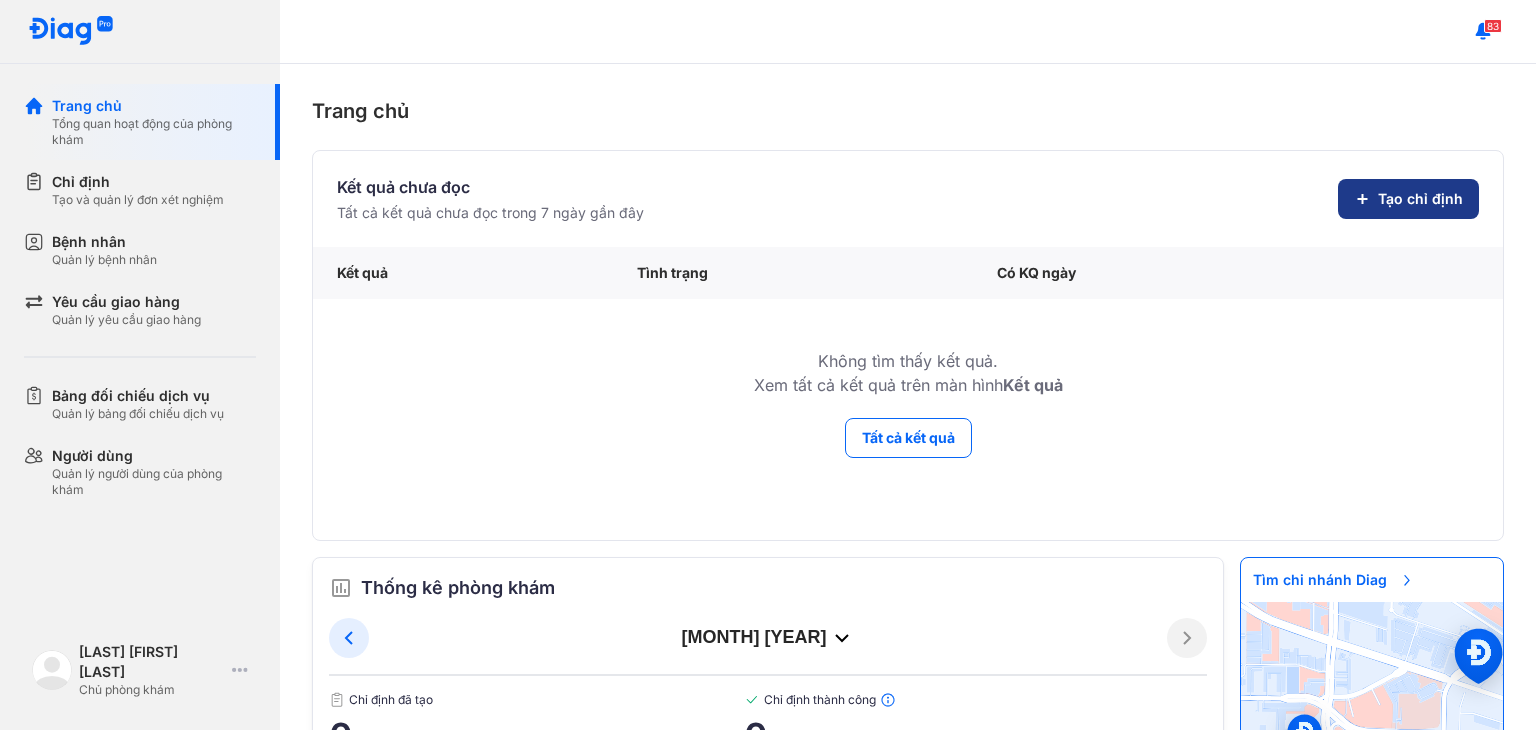 click on "Tạo chỉ định" at bounding box center (1408, 199) 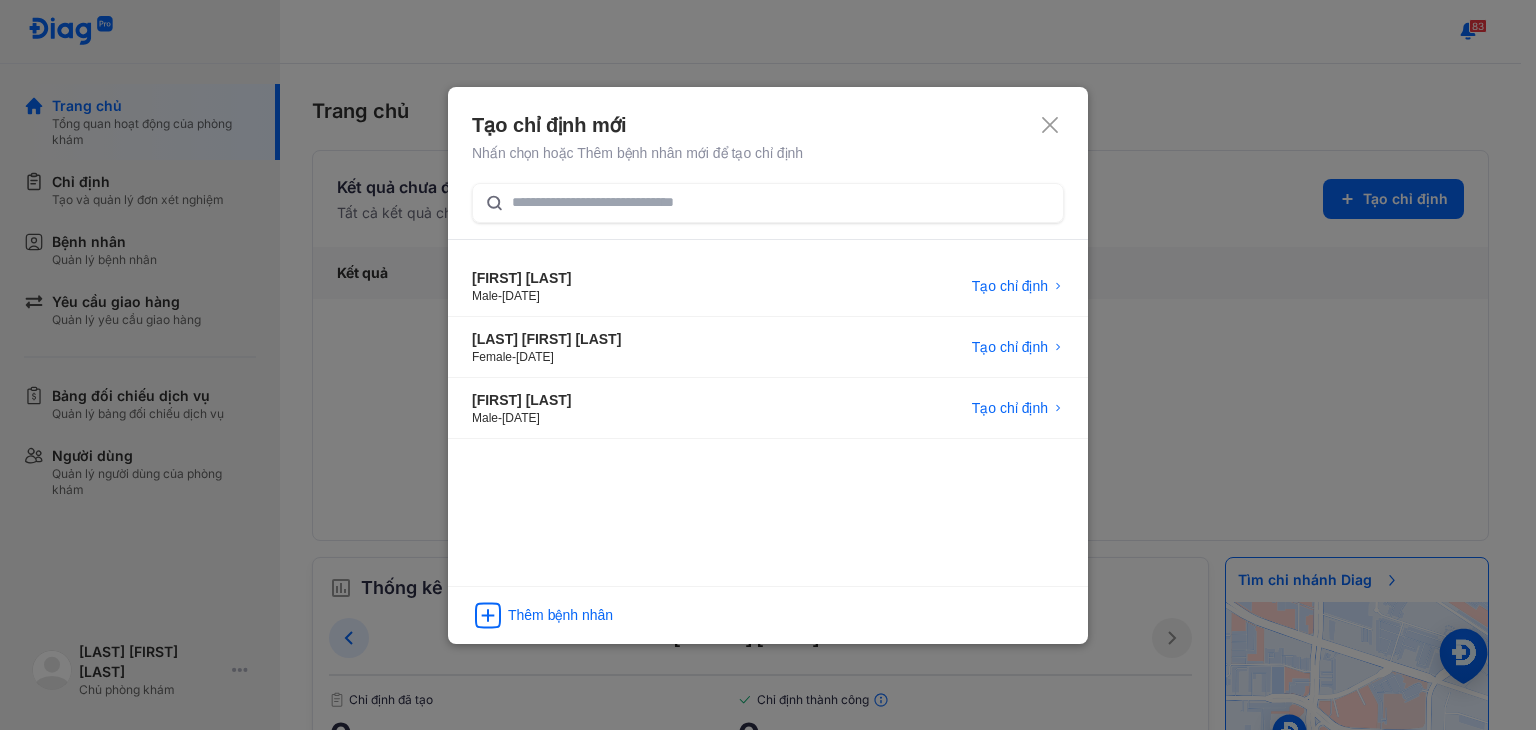 click 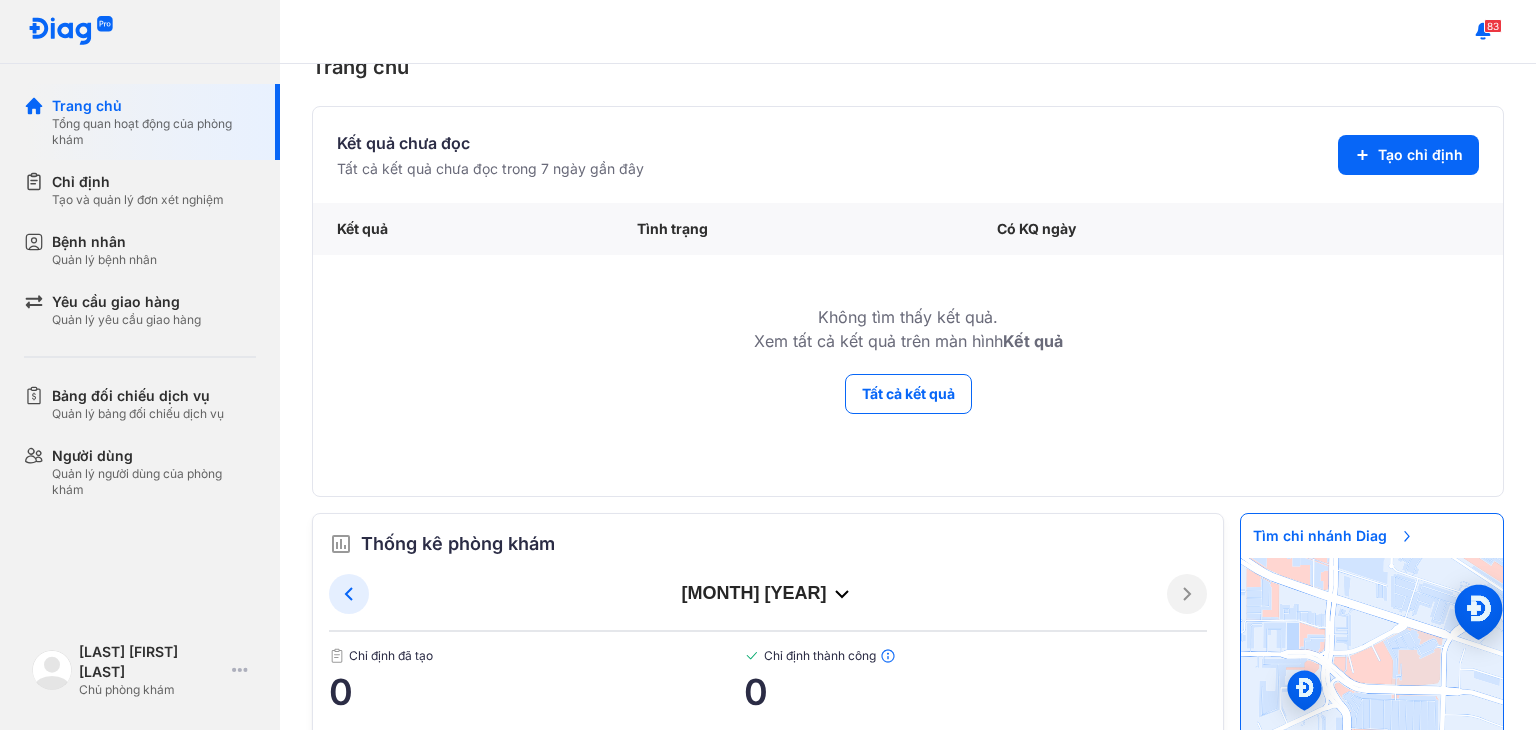 scroll, scrollTop: 108, scrollLeft: 0, axis: vertical 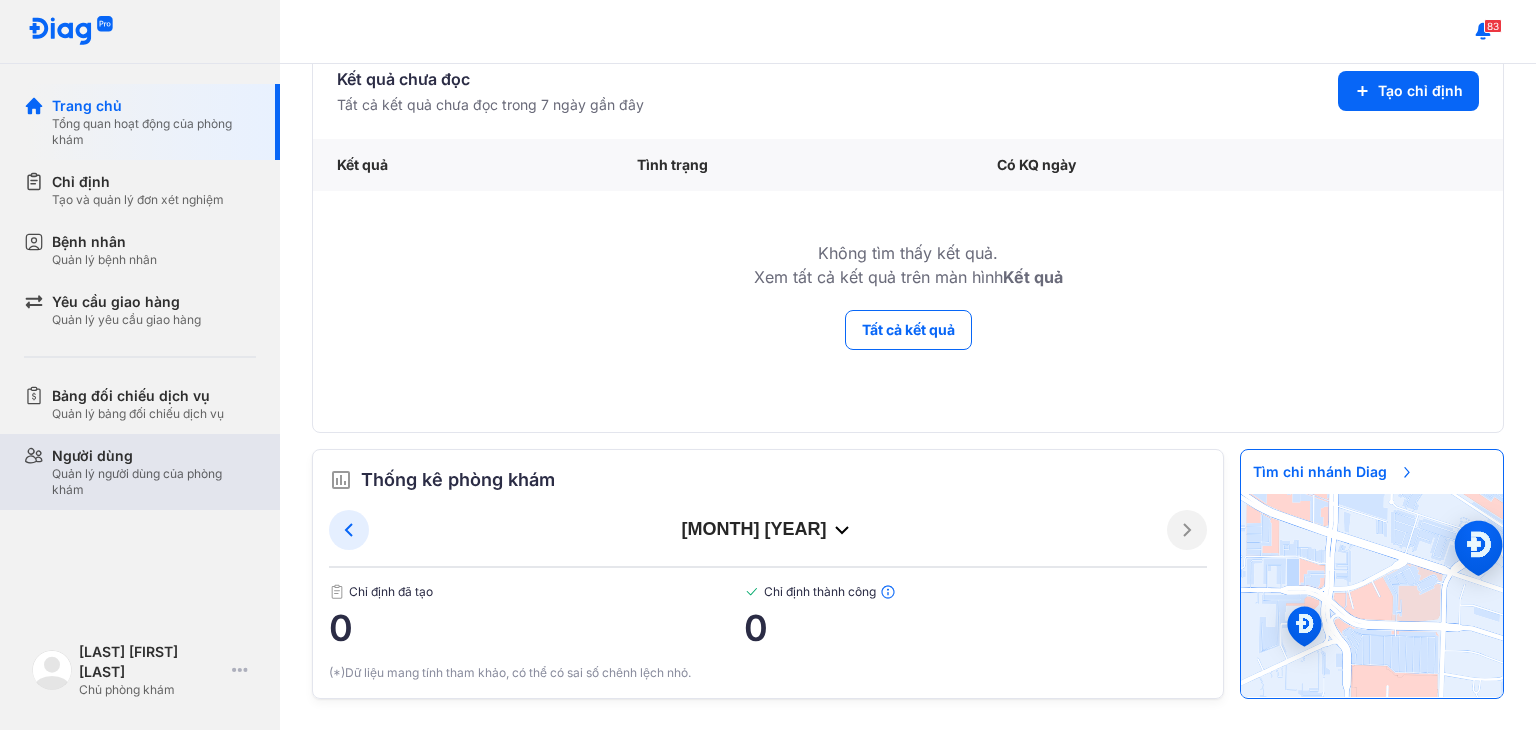 click on "Người dùng" at bounding box center [154, 456] 